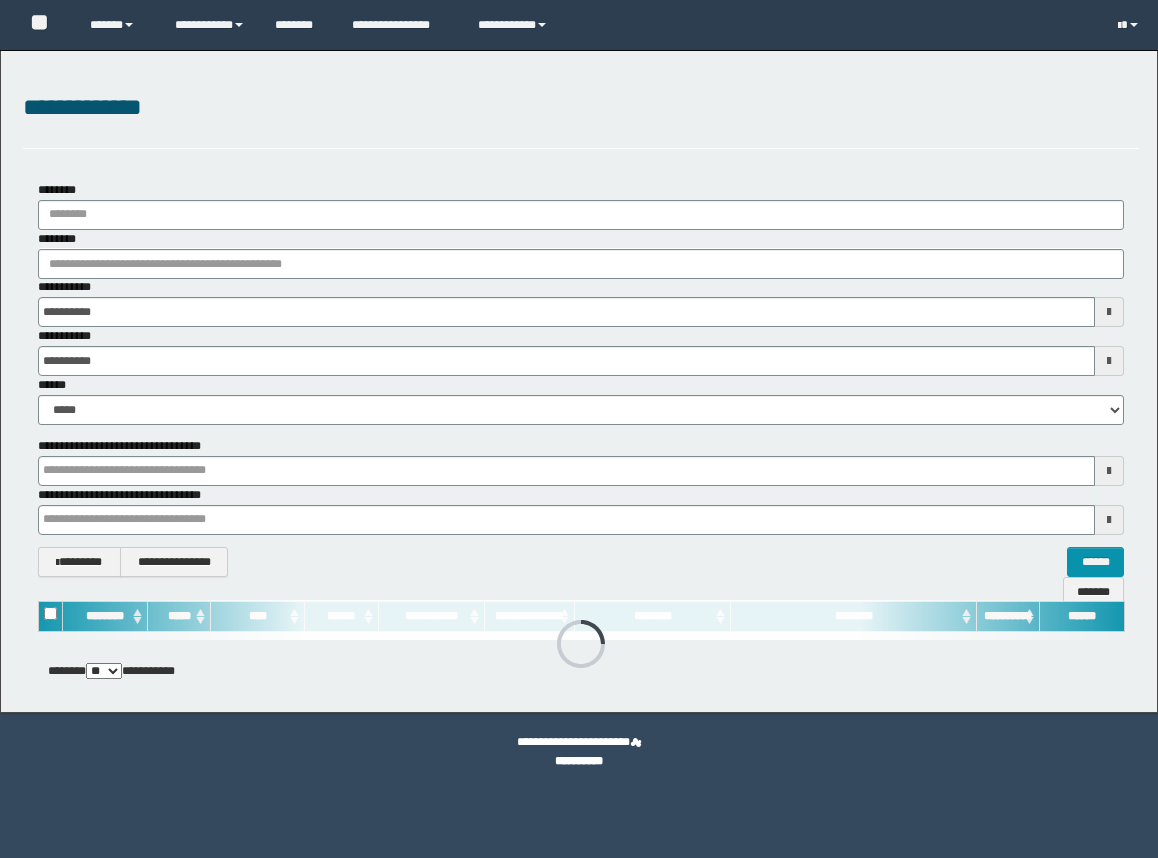 scroll, scrollTop: 0, scrollLeft: 0, axis: both 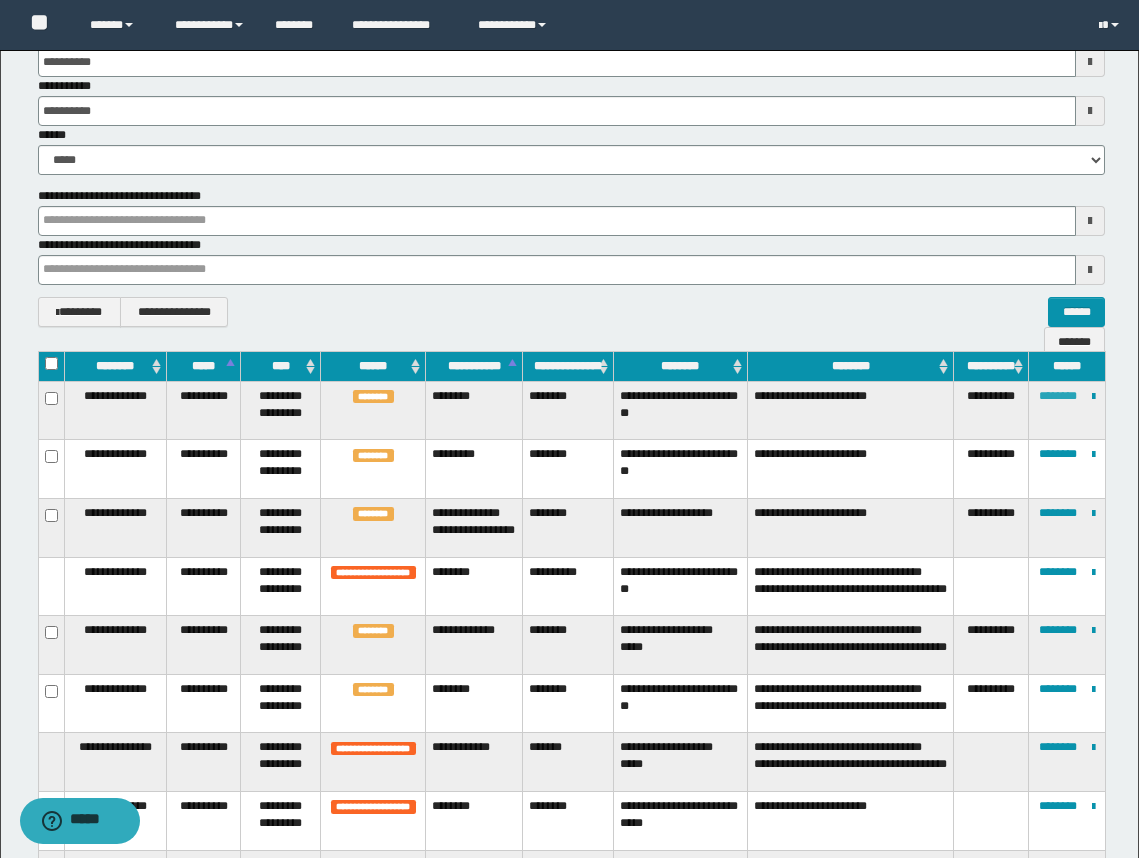 click on "********" at bounding box center [1058, 396] 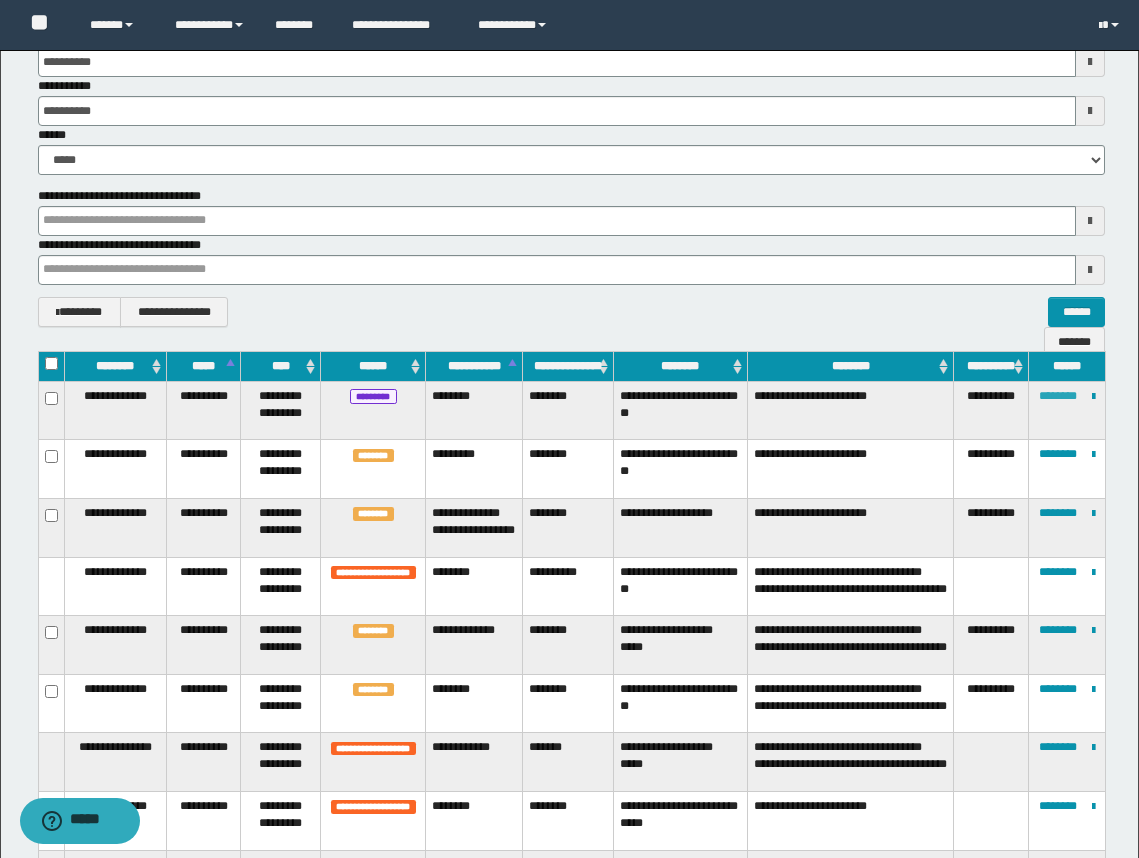 click on "********" at bounding box center [1058, 396] 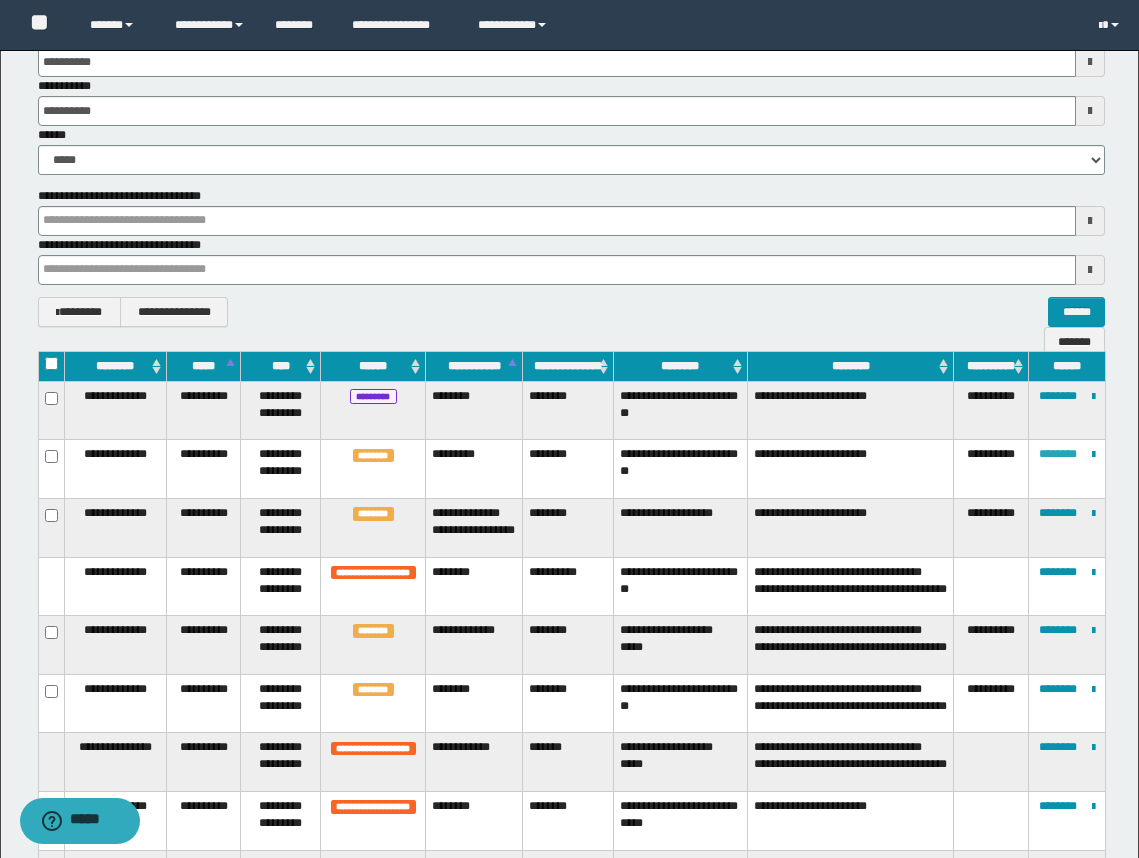 drag, startPoint x: 1079, startPoint y: 476, endPoint x: 1062, endPoint y: 447, distance: 33.61547 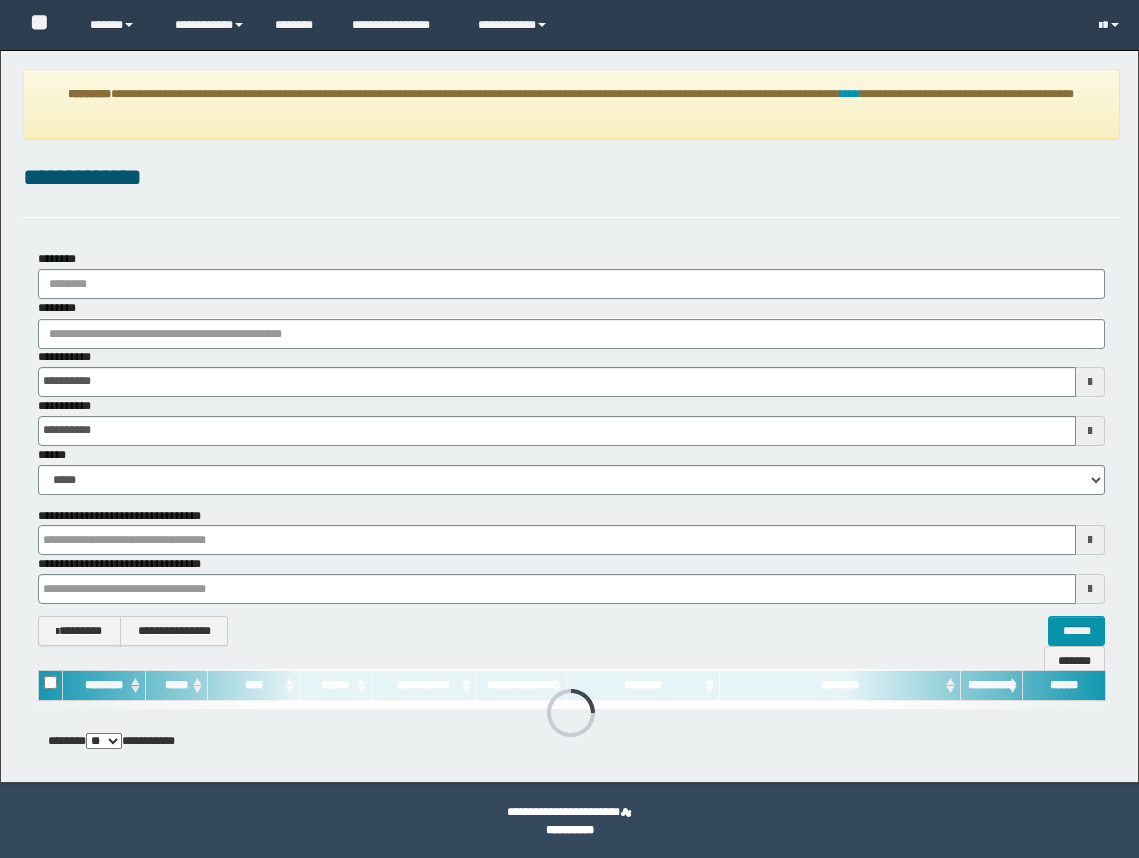 scroll, scrollTop: 0, scrollLeft: 0, axis: both 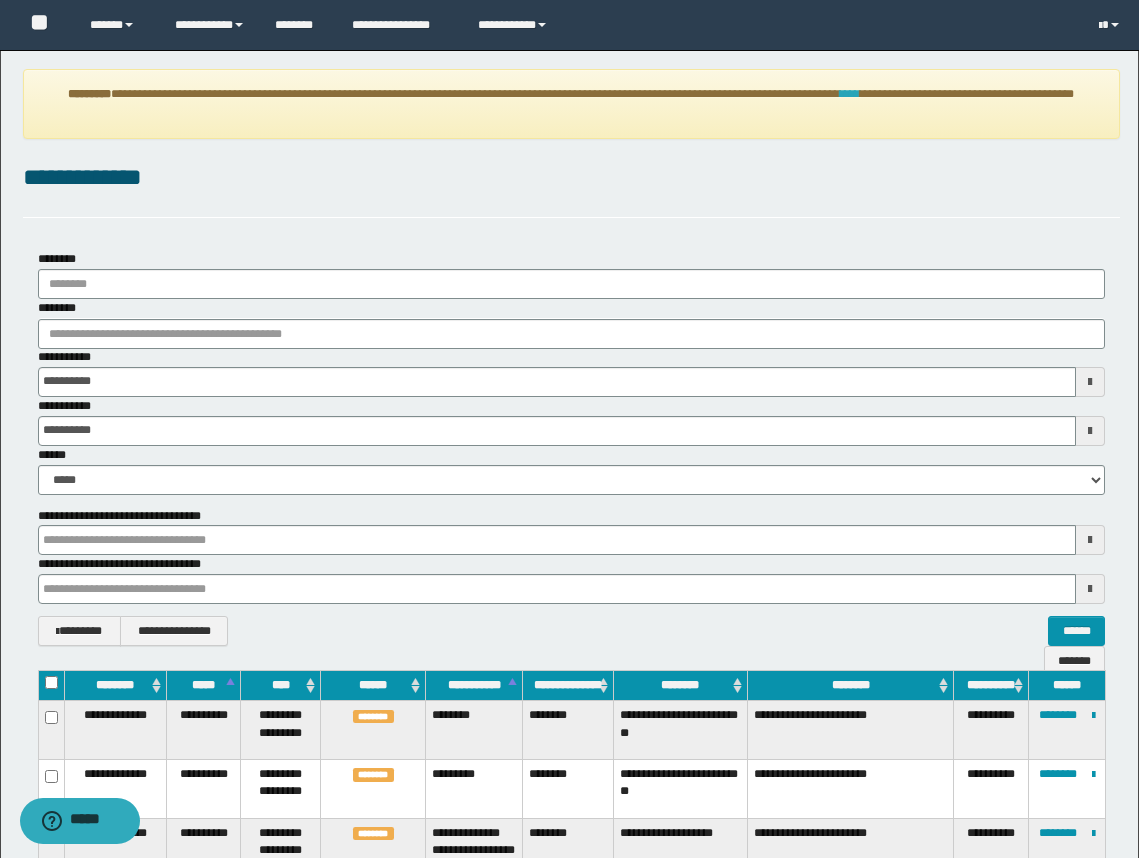 click on "****" at bounding box center [850, 94] 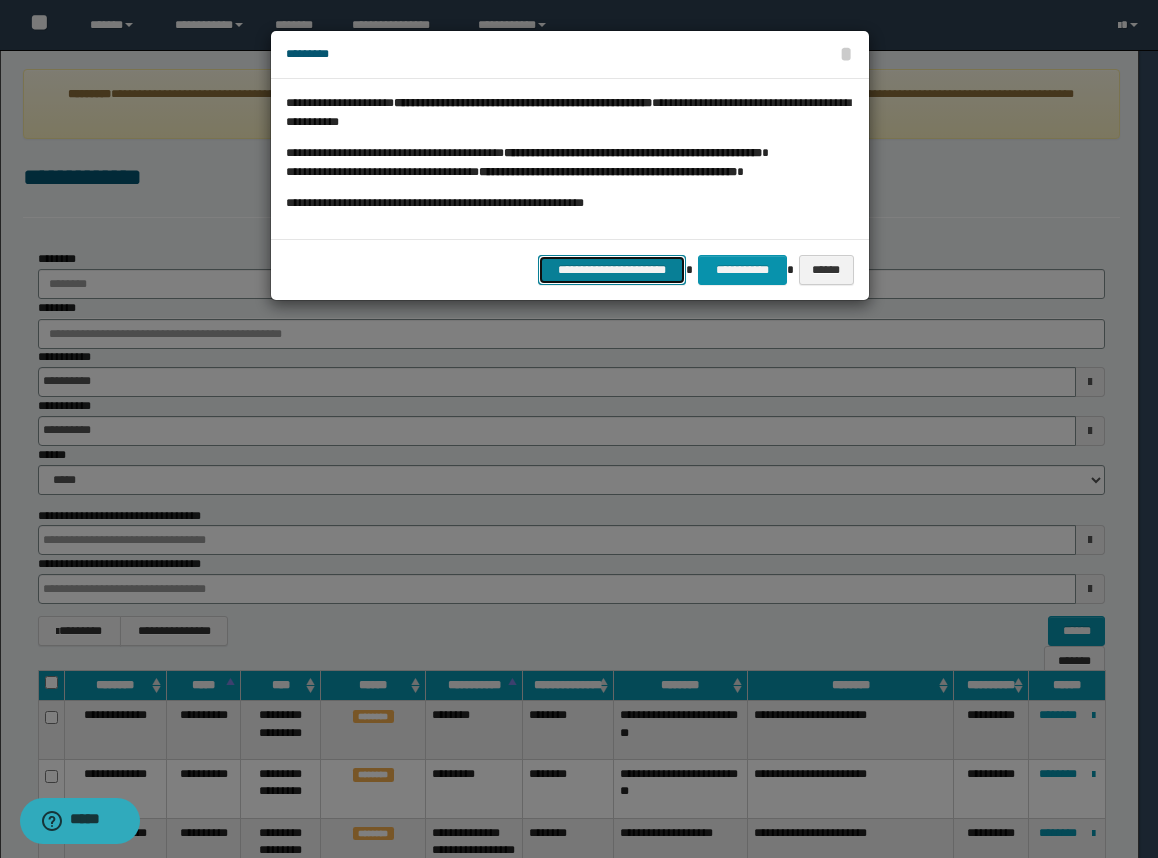 click on "**********" at bounding box center (612, 270) 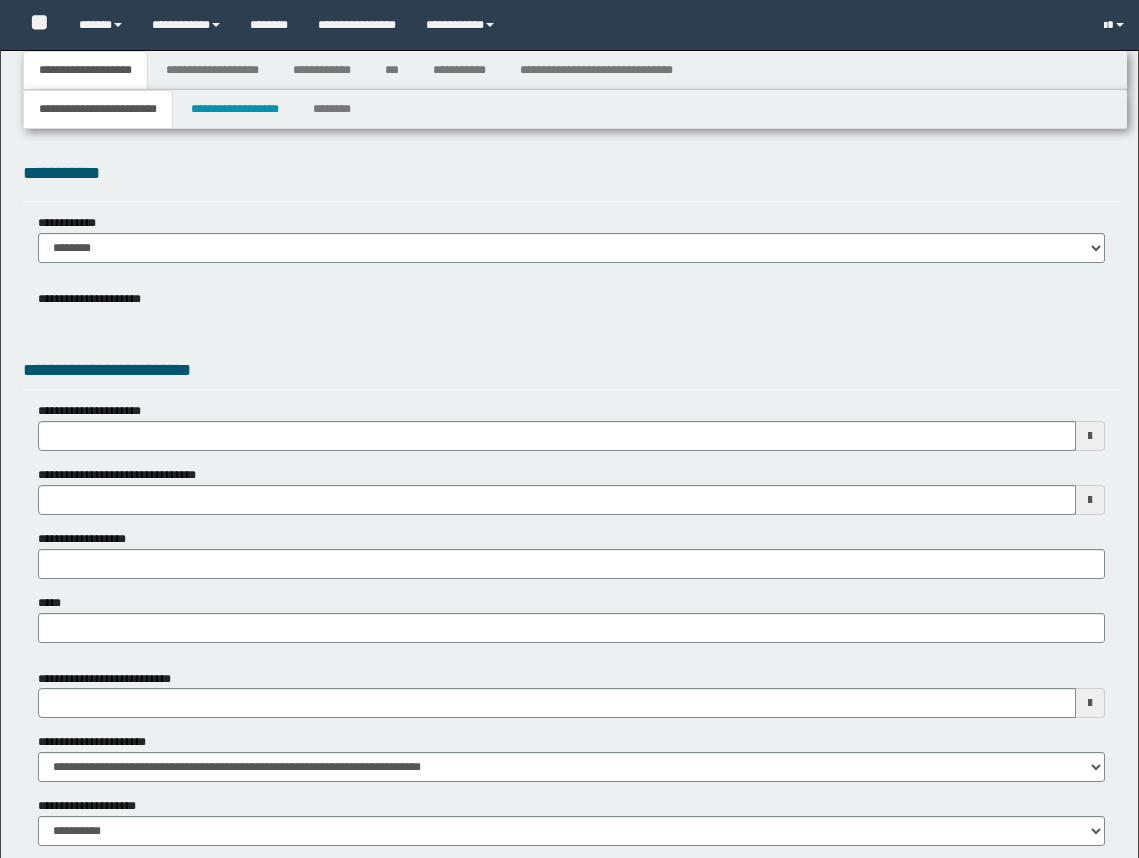 type 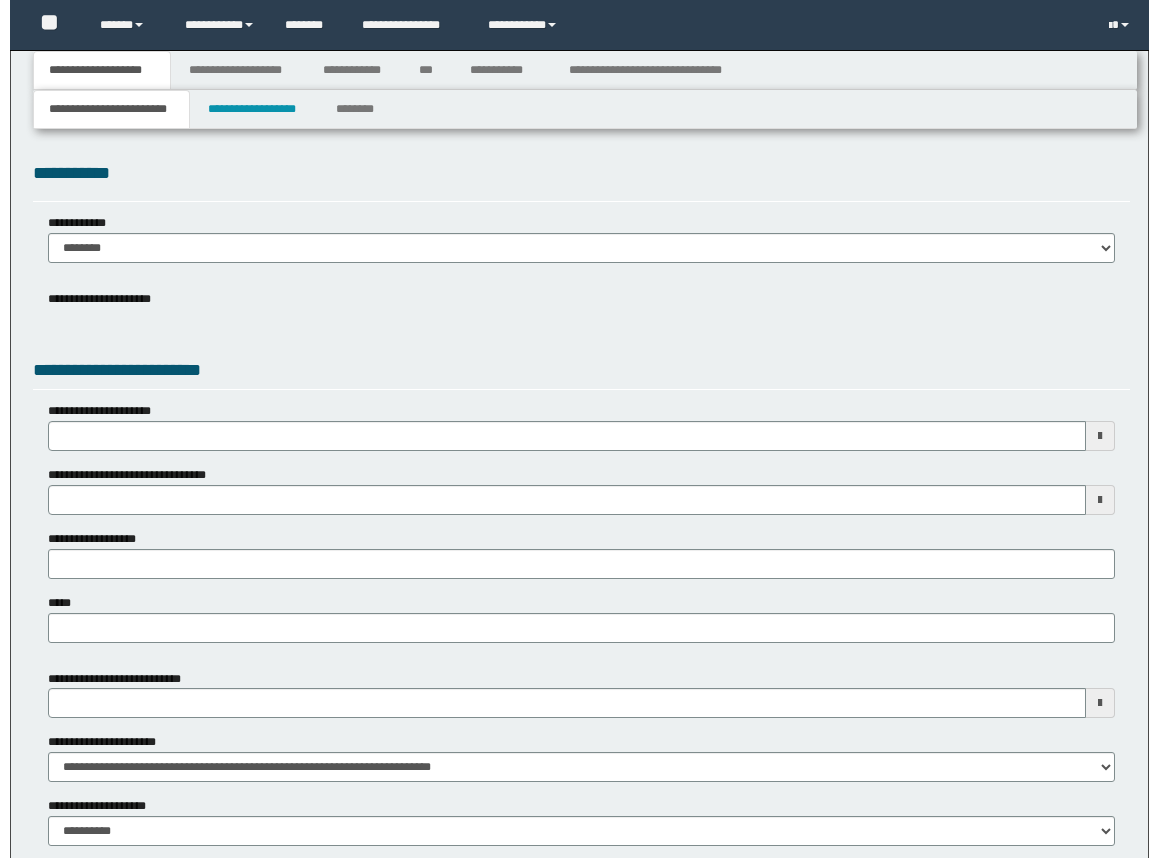 scroll, scrollTop: 0, scrollLeft: 0, axis: both 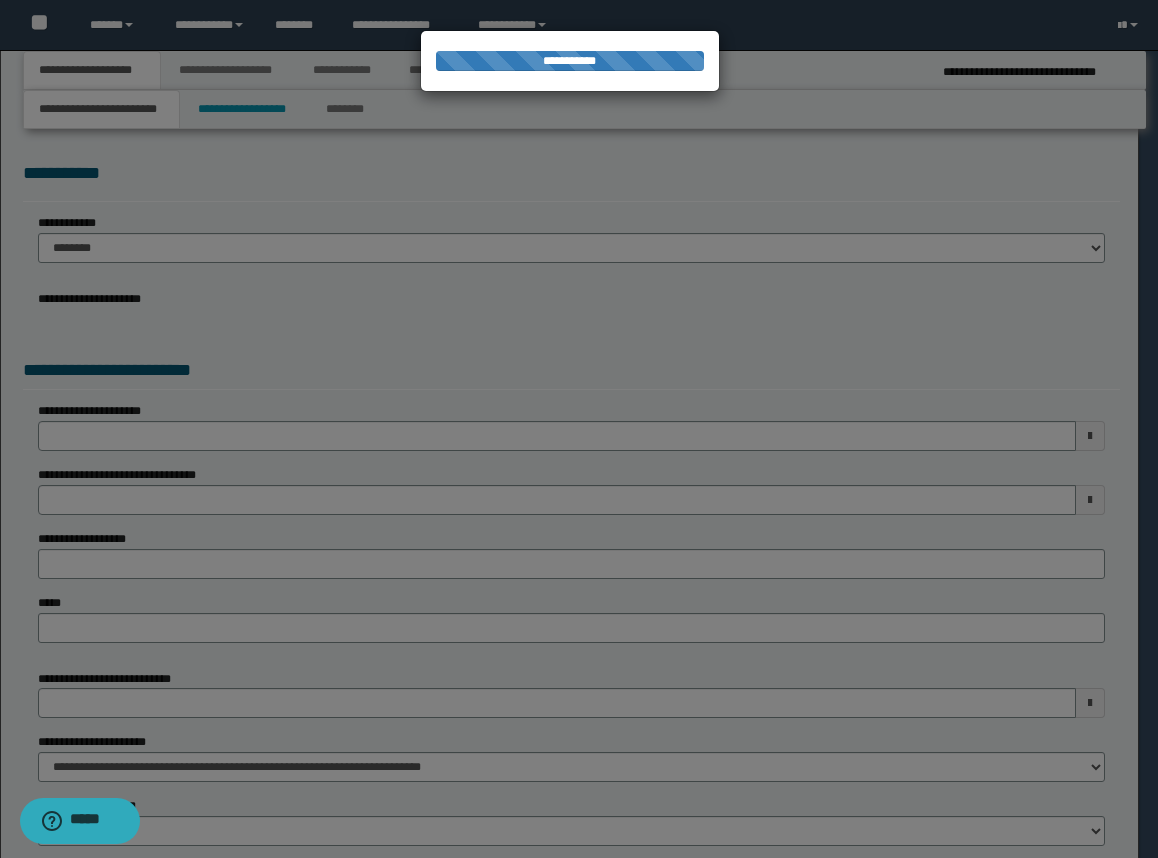 type on "**********" 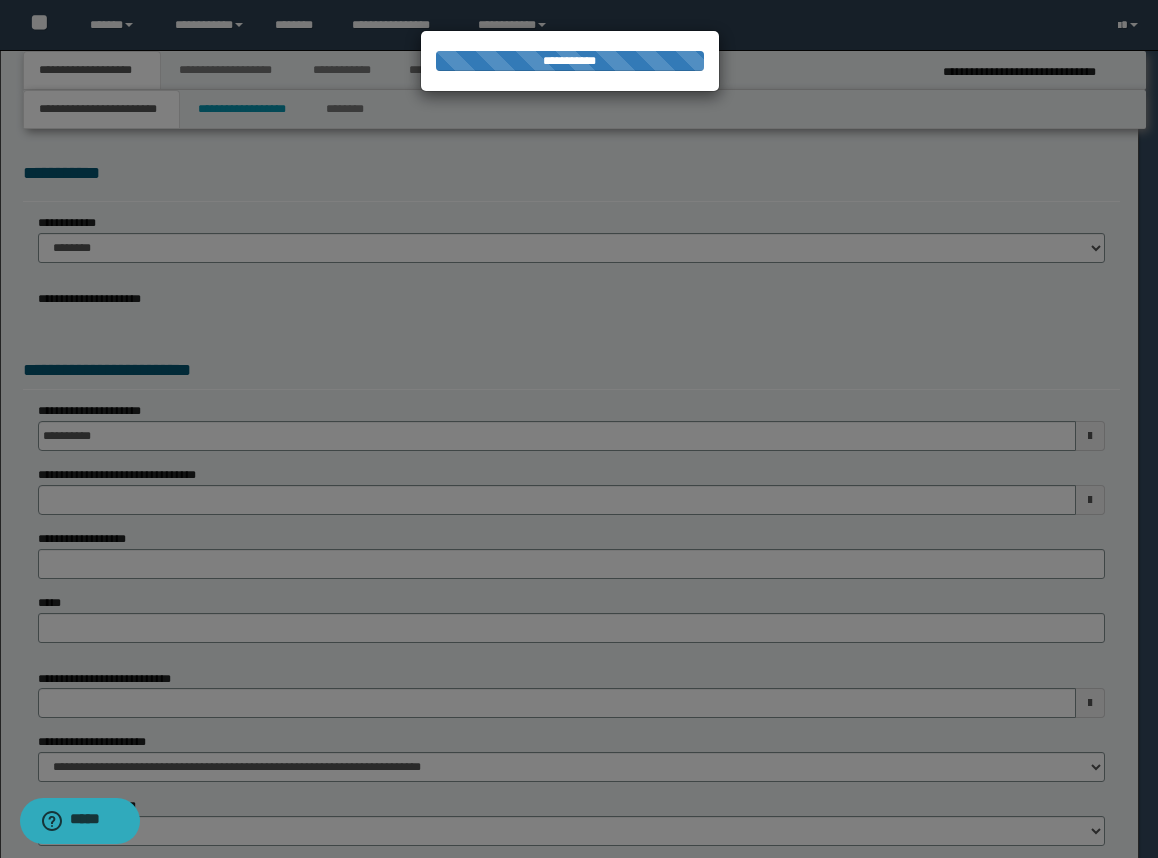 type on "**********" 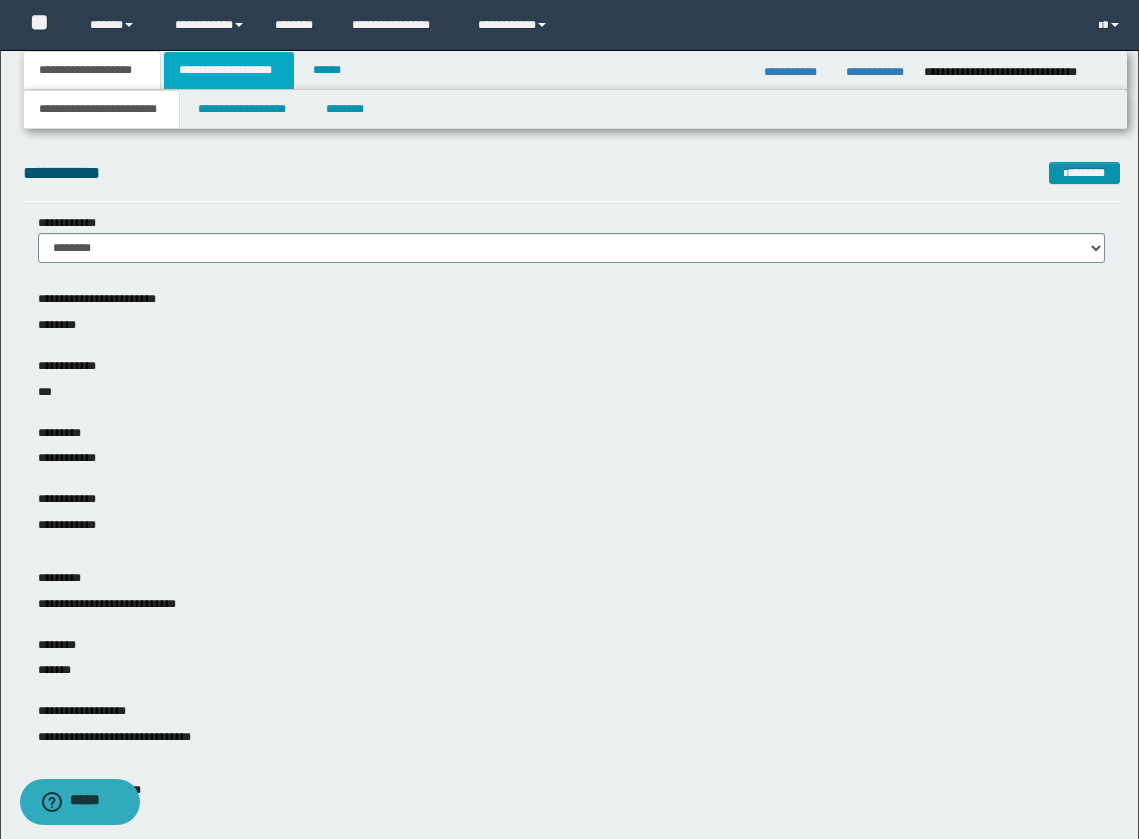 click on "**********" at bounding box center [229, 70] 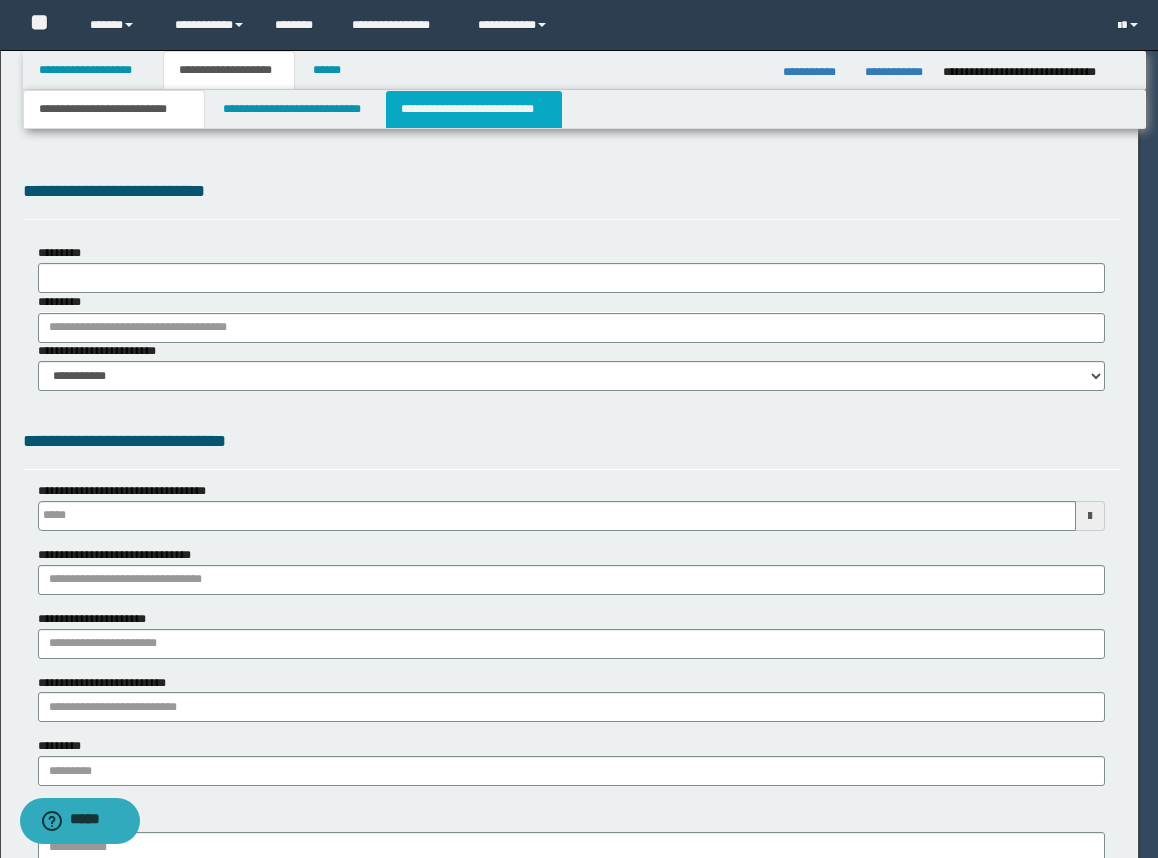 scroll, scrollTop: 0, scrollLeft: 0, axis: both 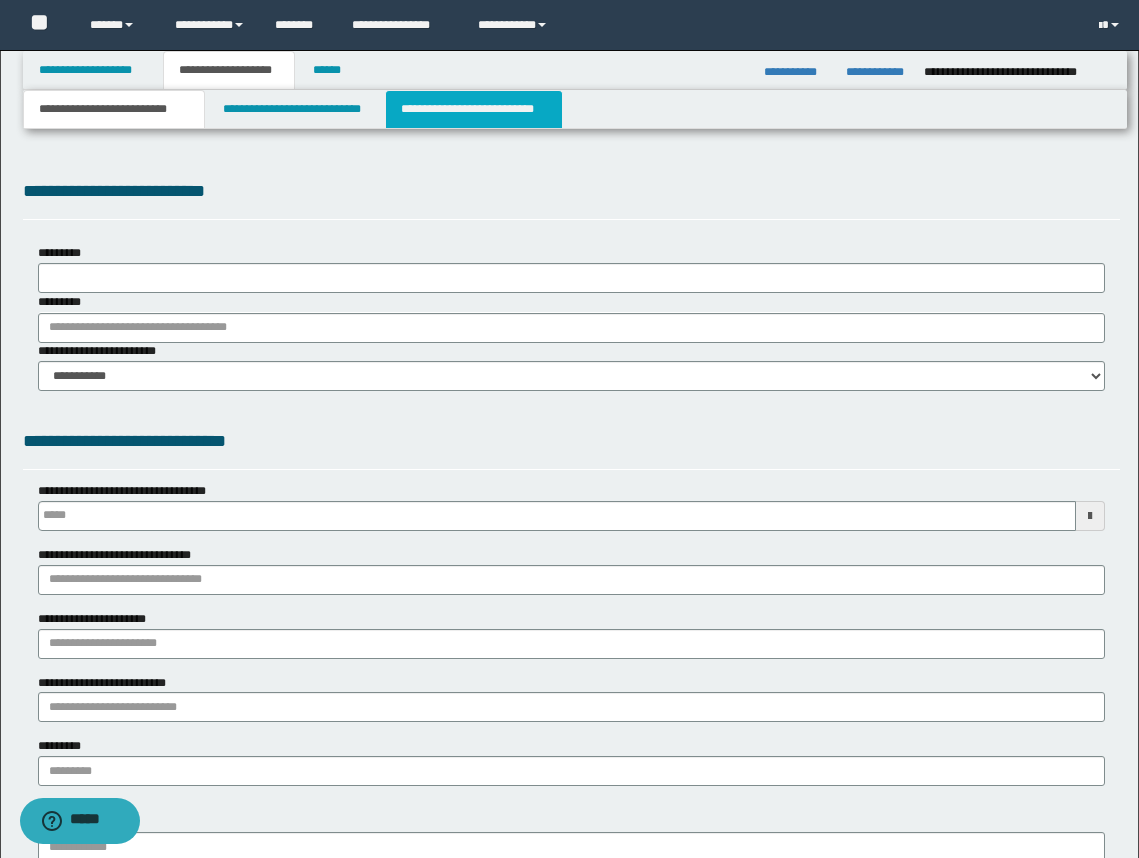 type 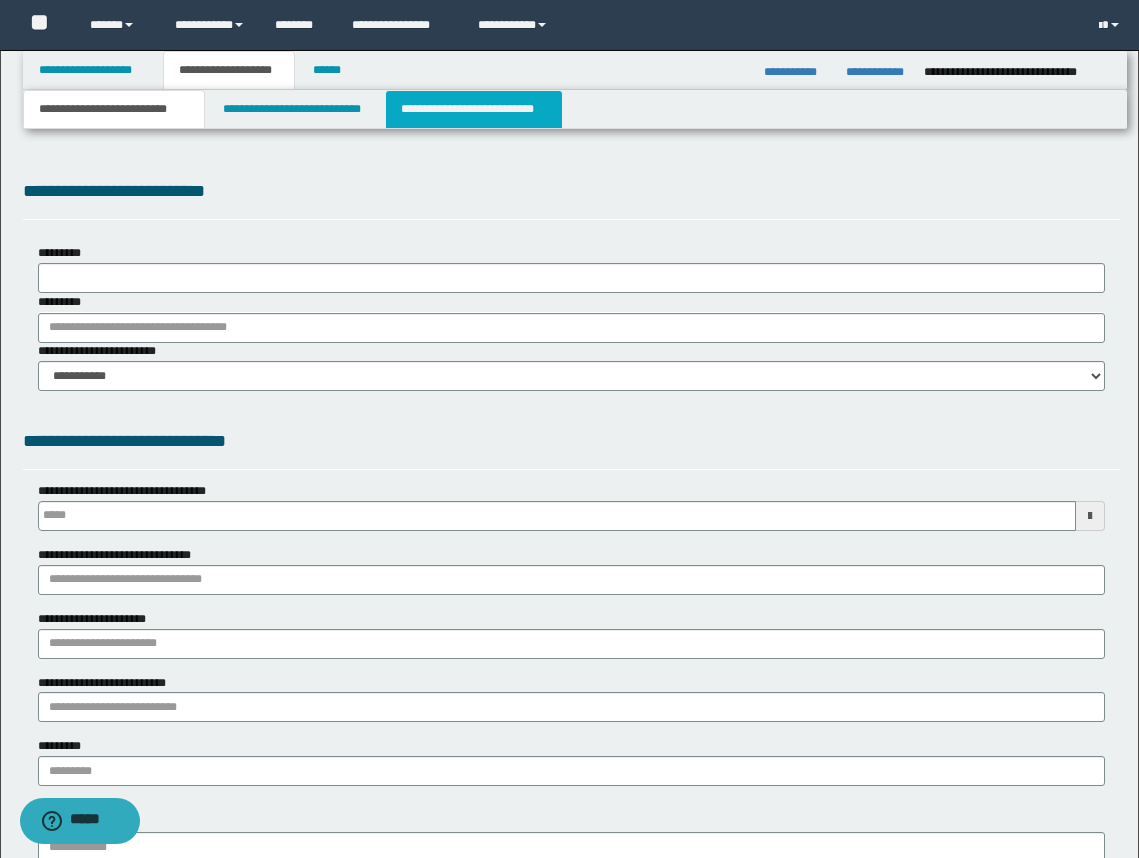 type on "**********" 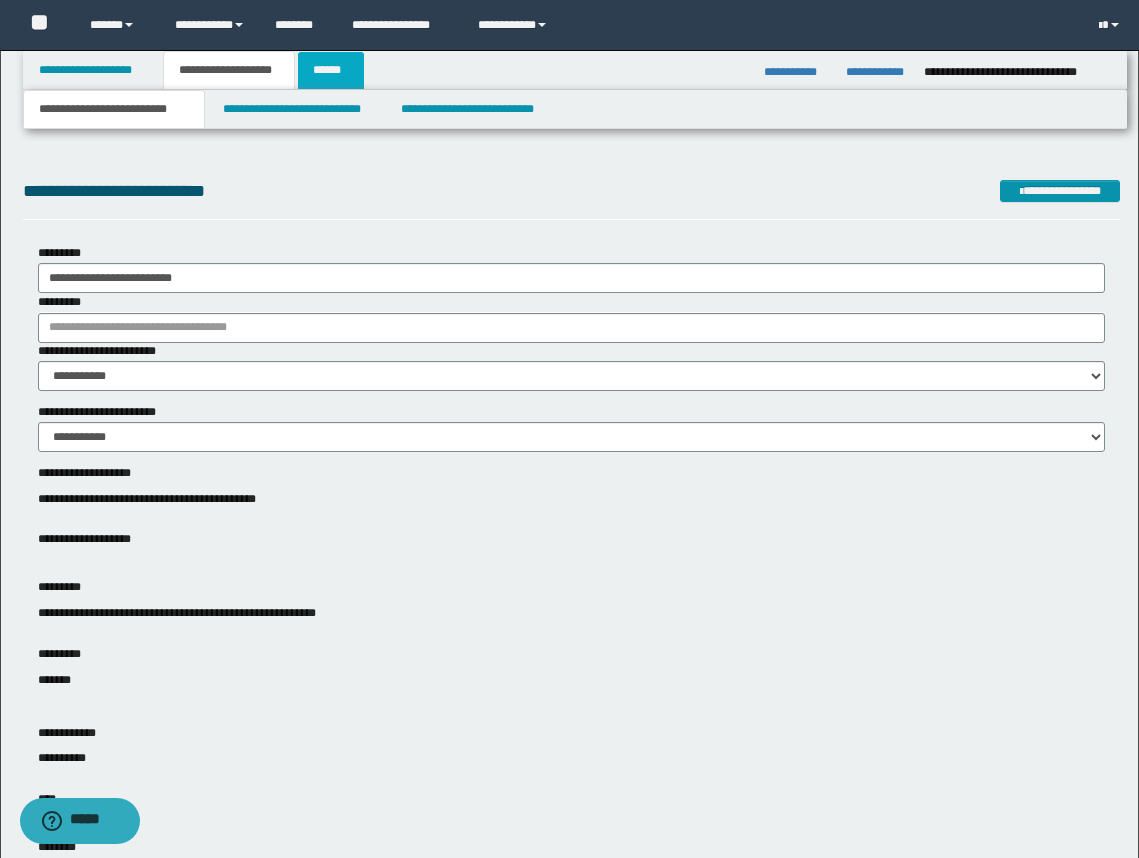 click on "******" at bounding box center [331, 70] 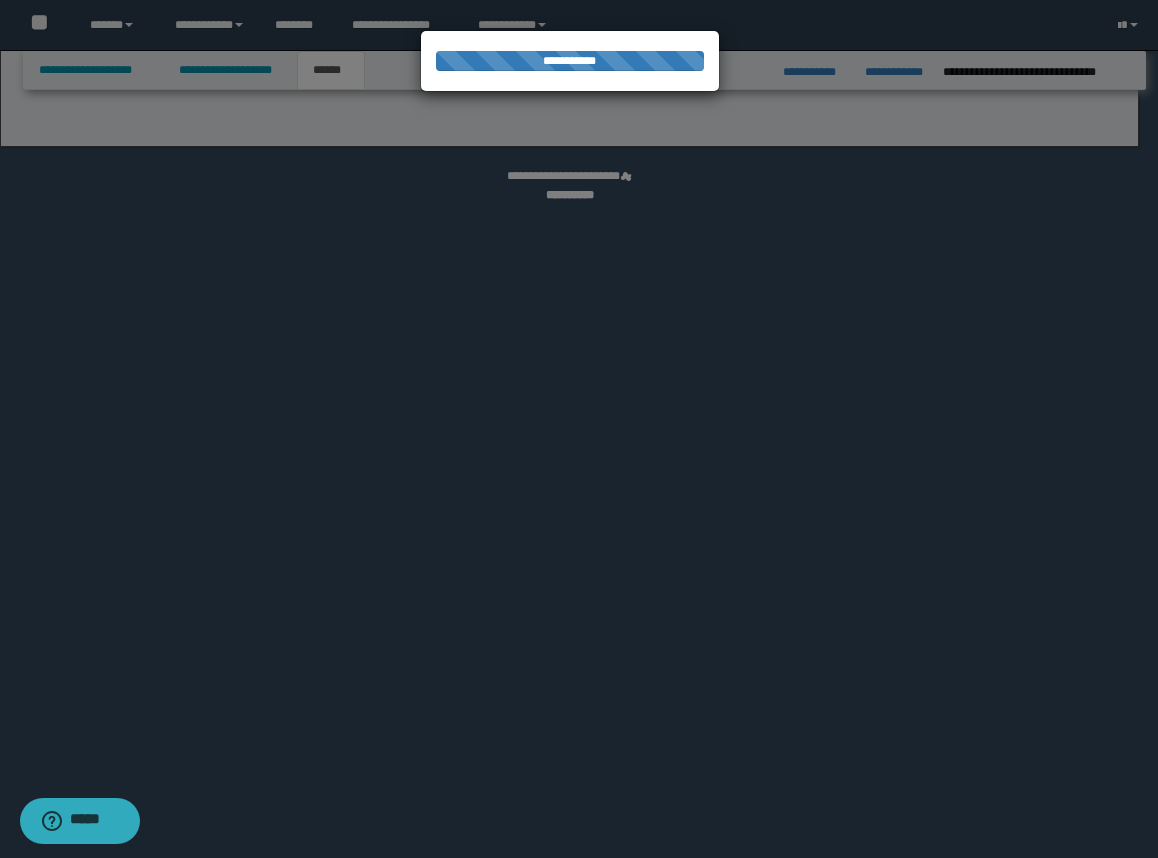 select on "*" 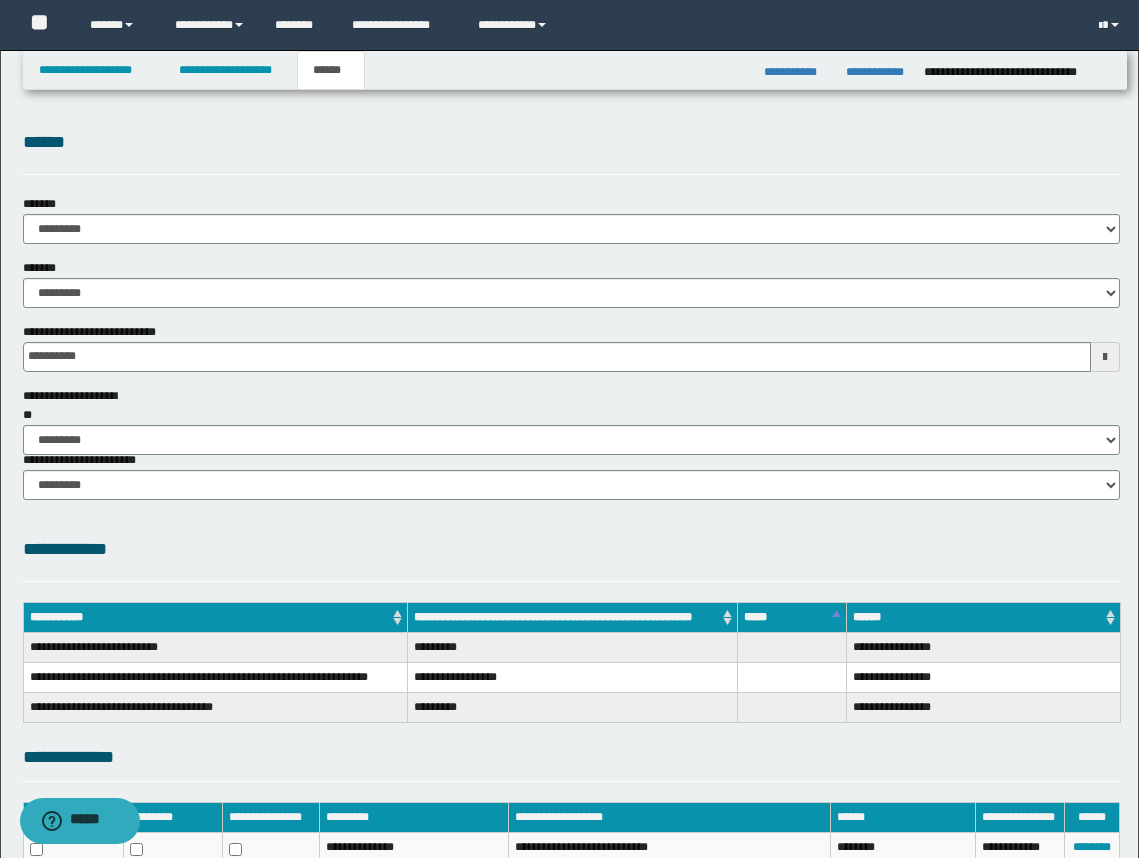 scroll, scrollTop: 273, scrollLeft: 0, axis: vertical 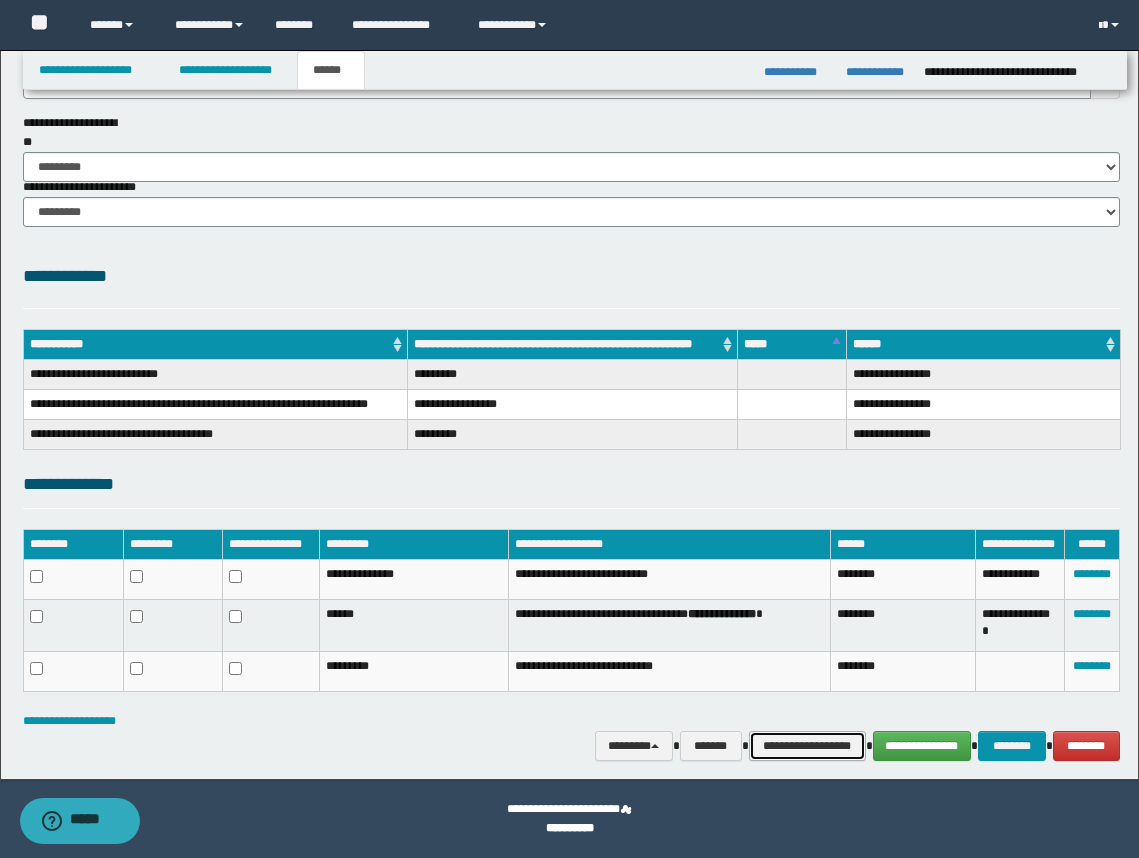 click on "**********" at bounding box center [807, 746] 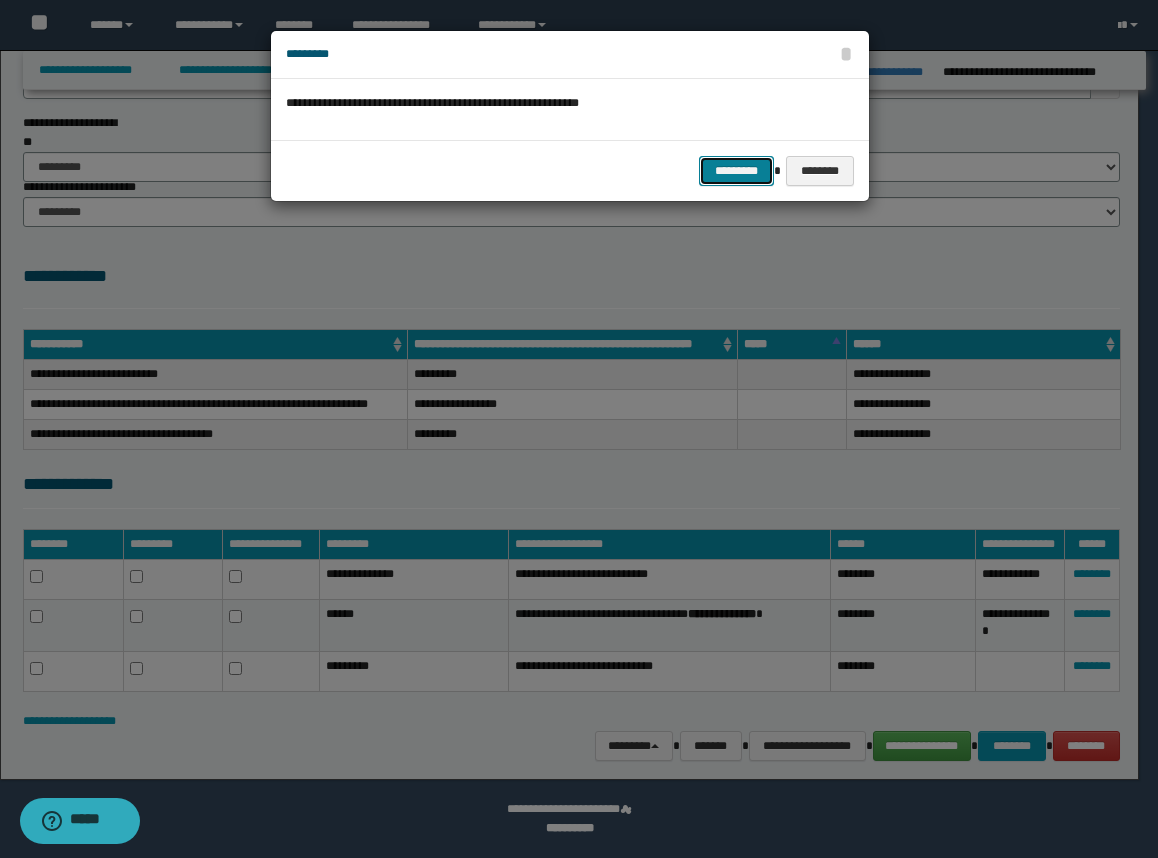 click on "*********" at bounding box center (736, 171) 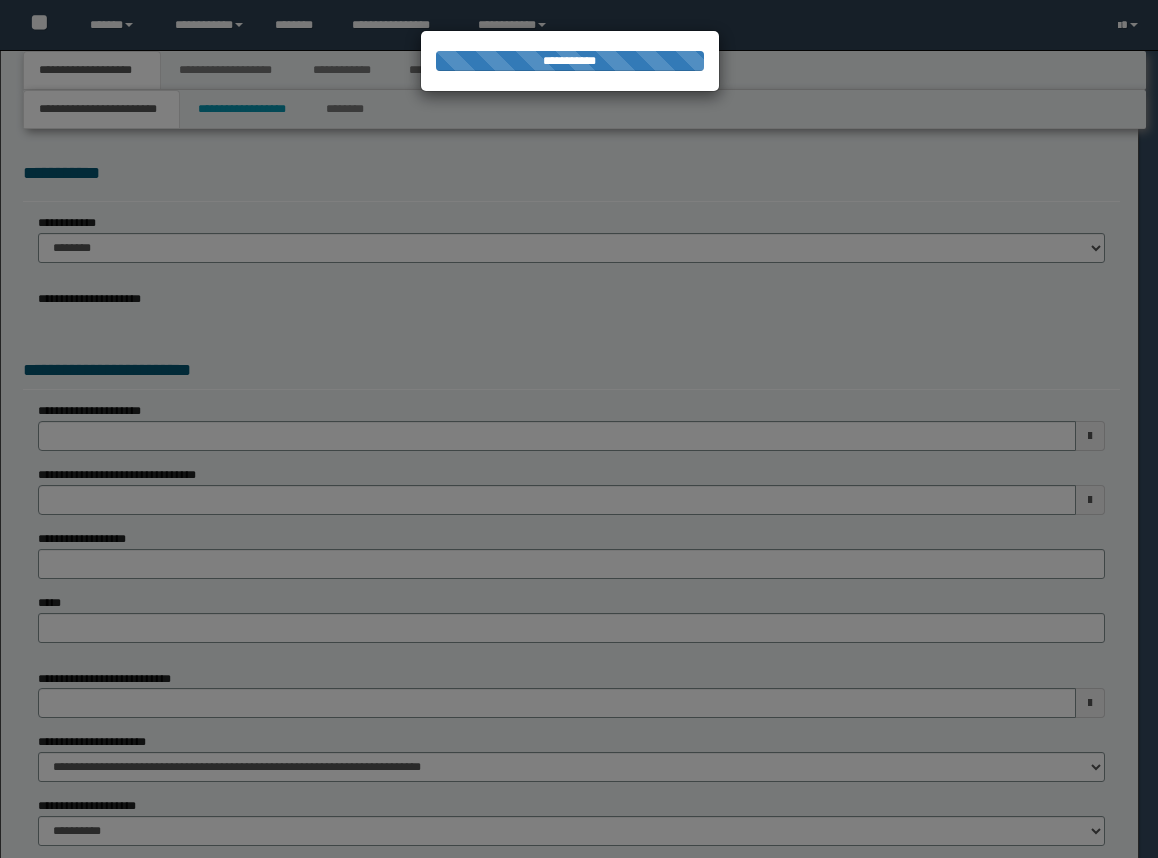scroll, scrollTop: 0, scrollLeft: 0, axis: both 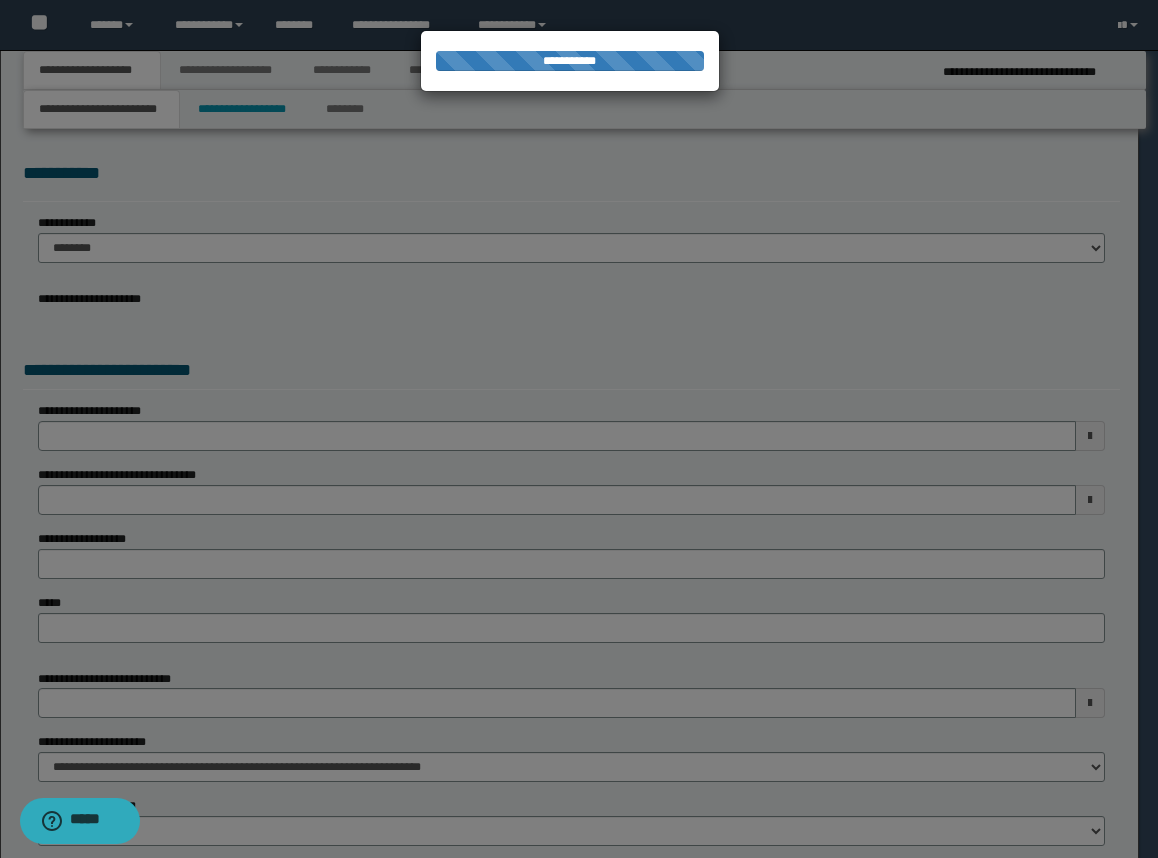 select on "*" 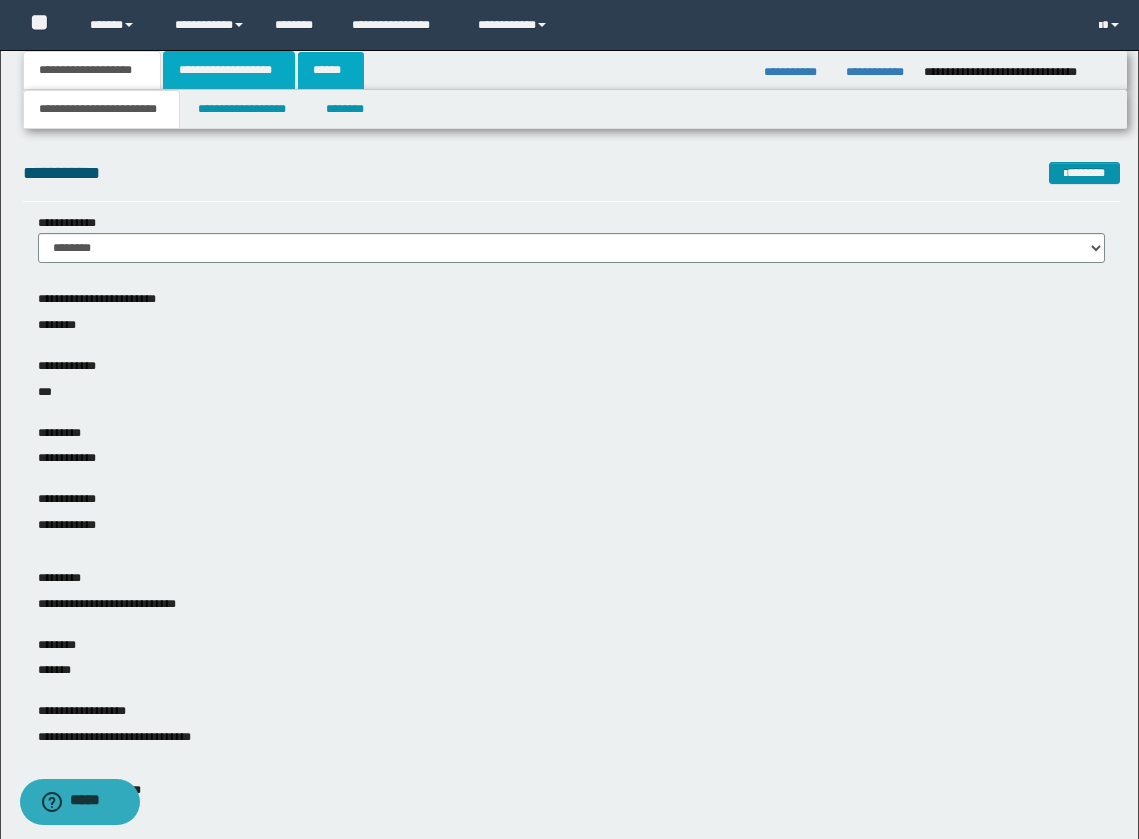 drag, startPoint x: 261, startPoint y: 76, endPoint x: 345, endPoint y: 82, distance: 84.21401 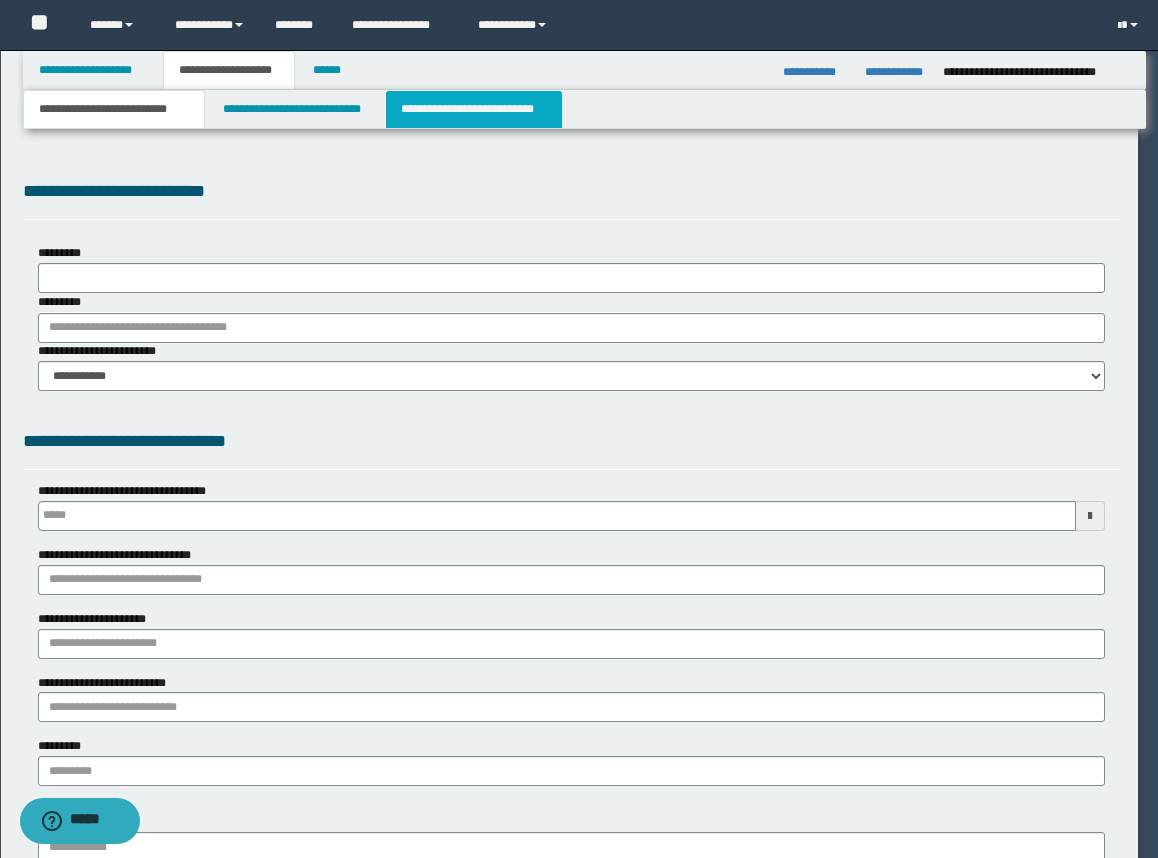 scroll, scrollTop: 0, scrollLeft: 0, axis: both 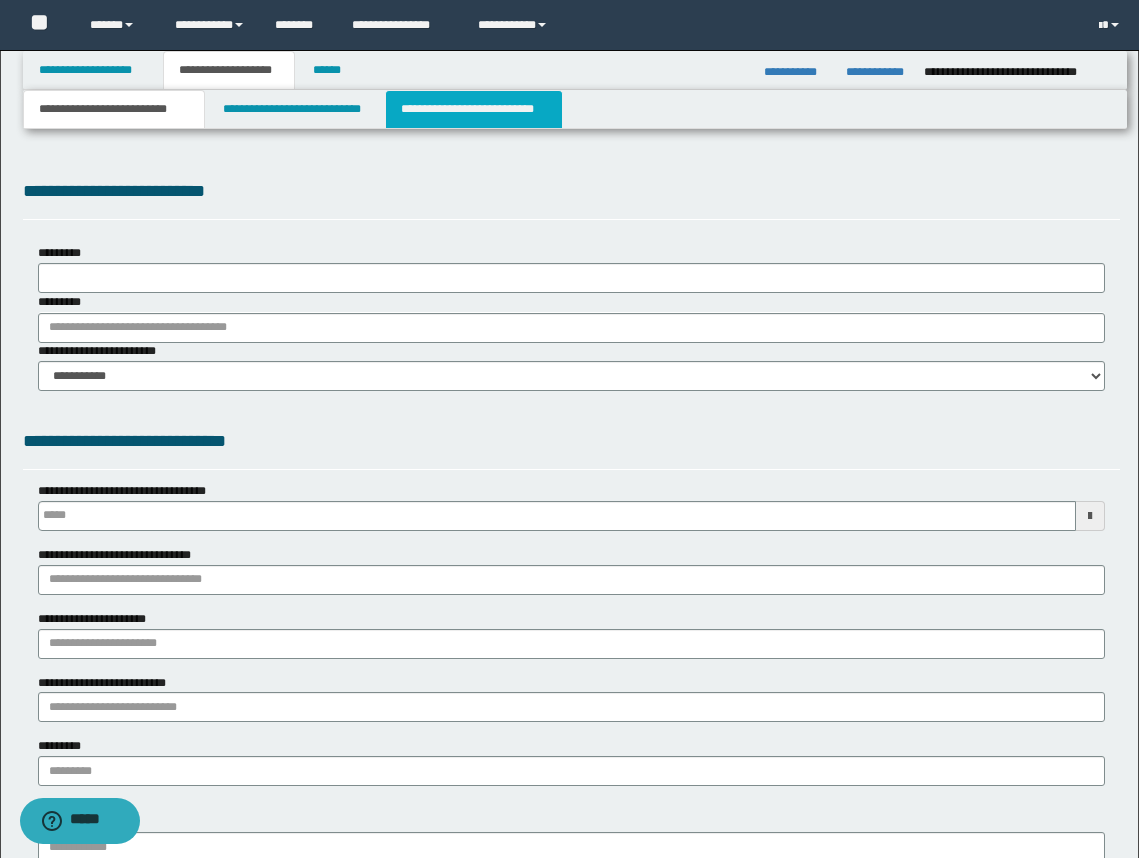 type 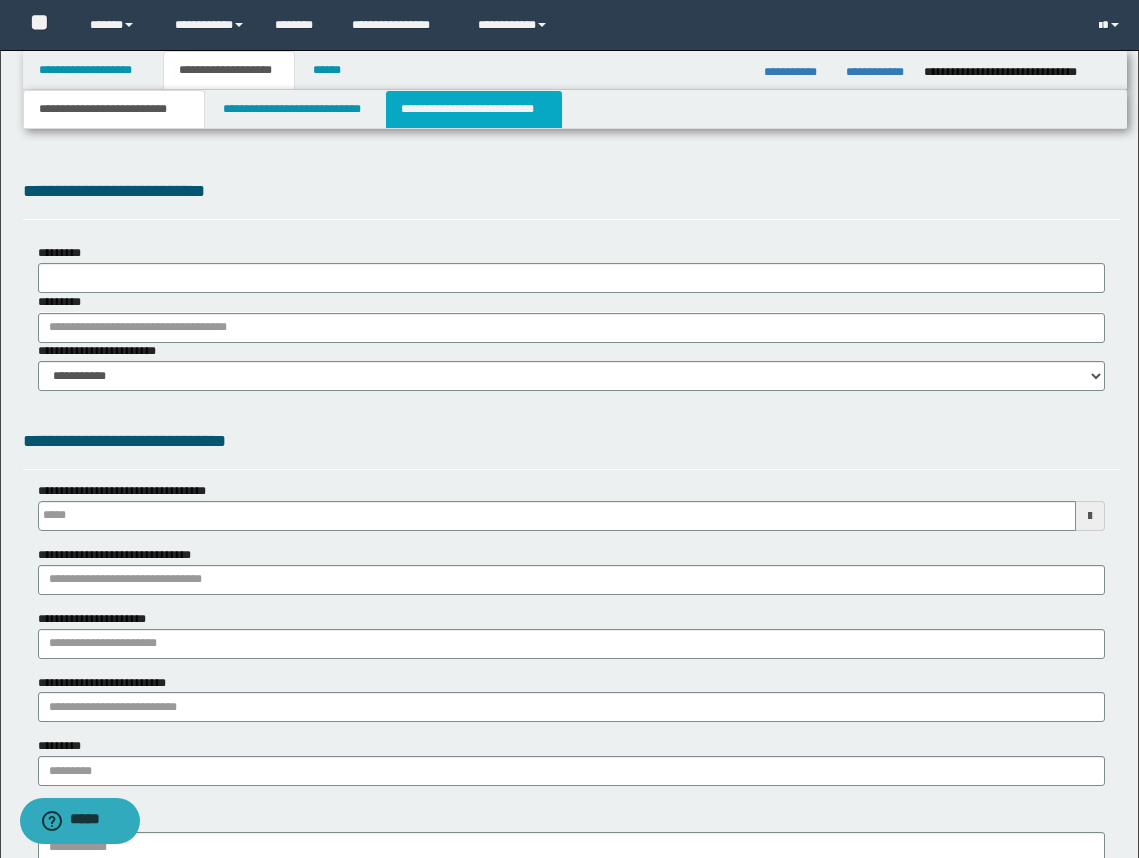 click on "**********" at bounding box center (474, 109) 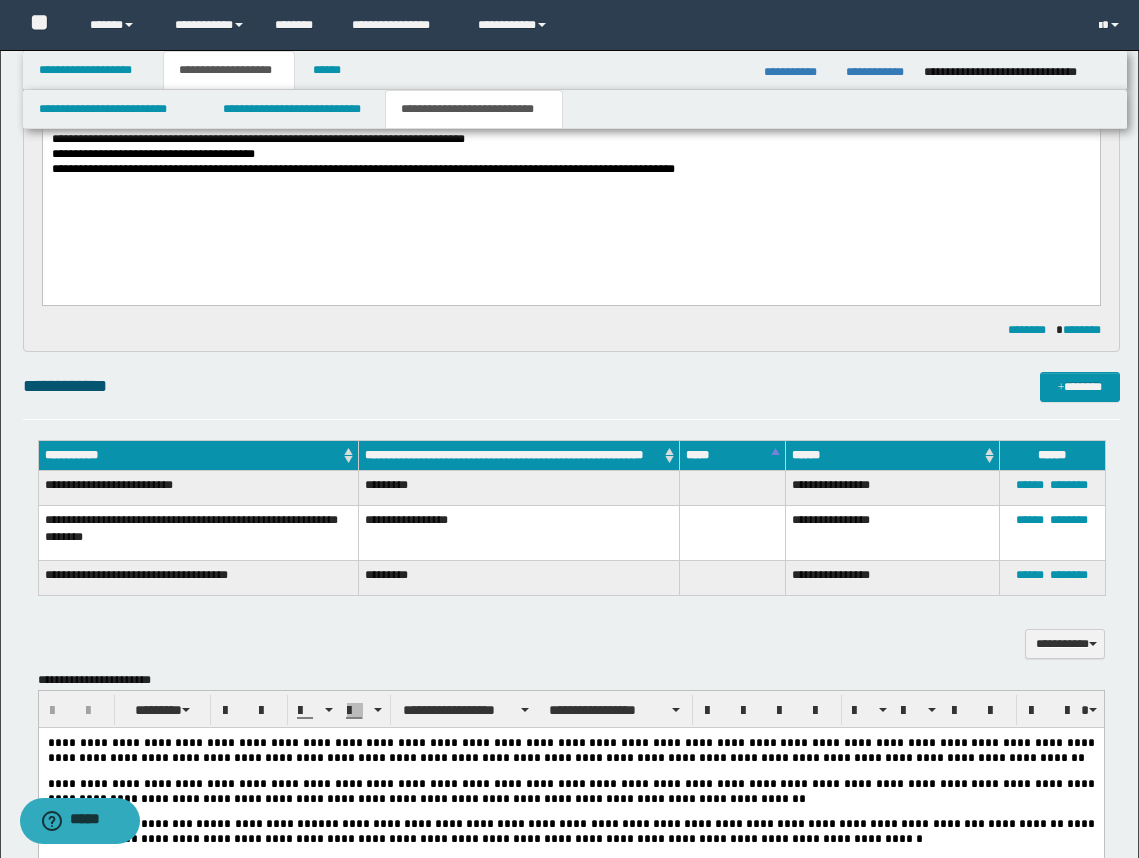 scroll, scrollTop: 1000, scrollLeft: 0, axis: vertical 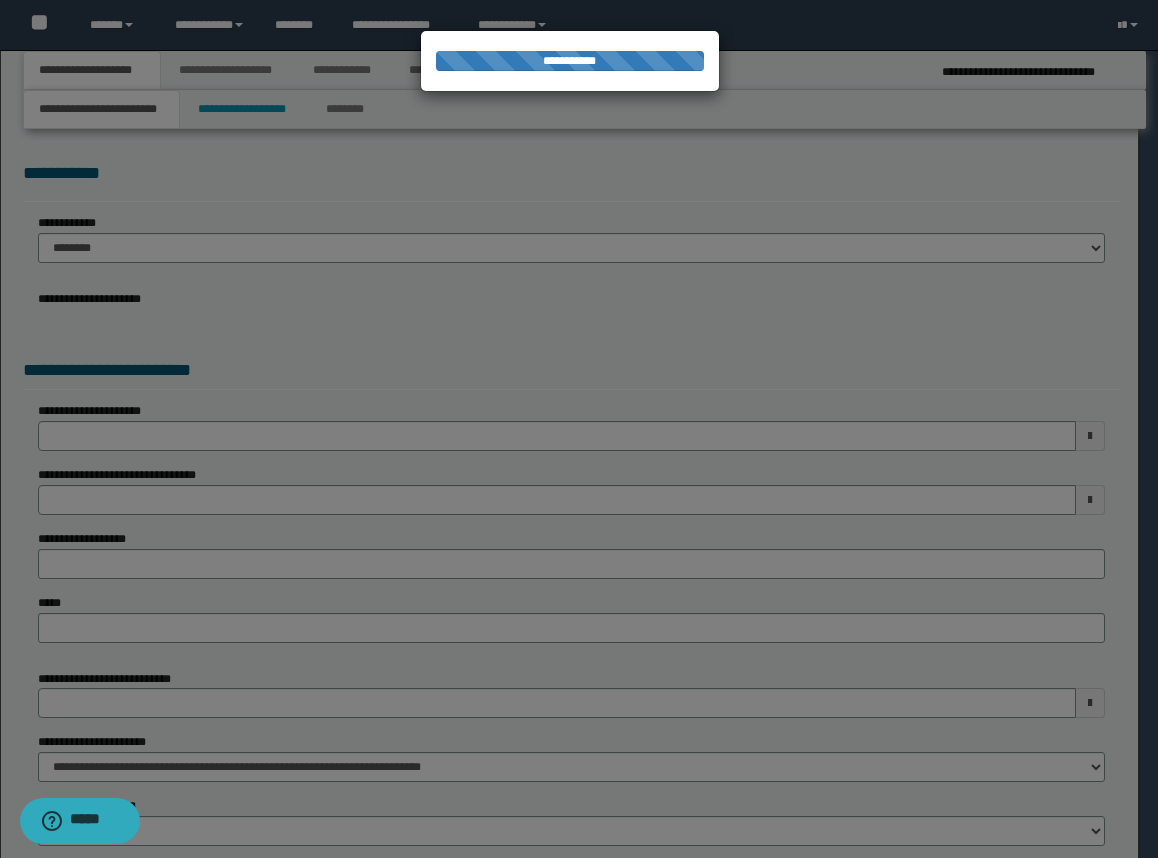select on "*" 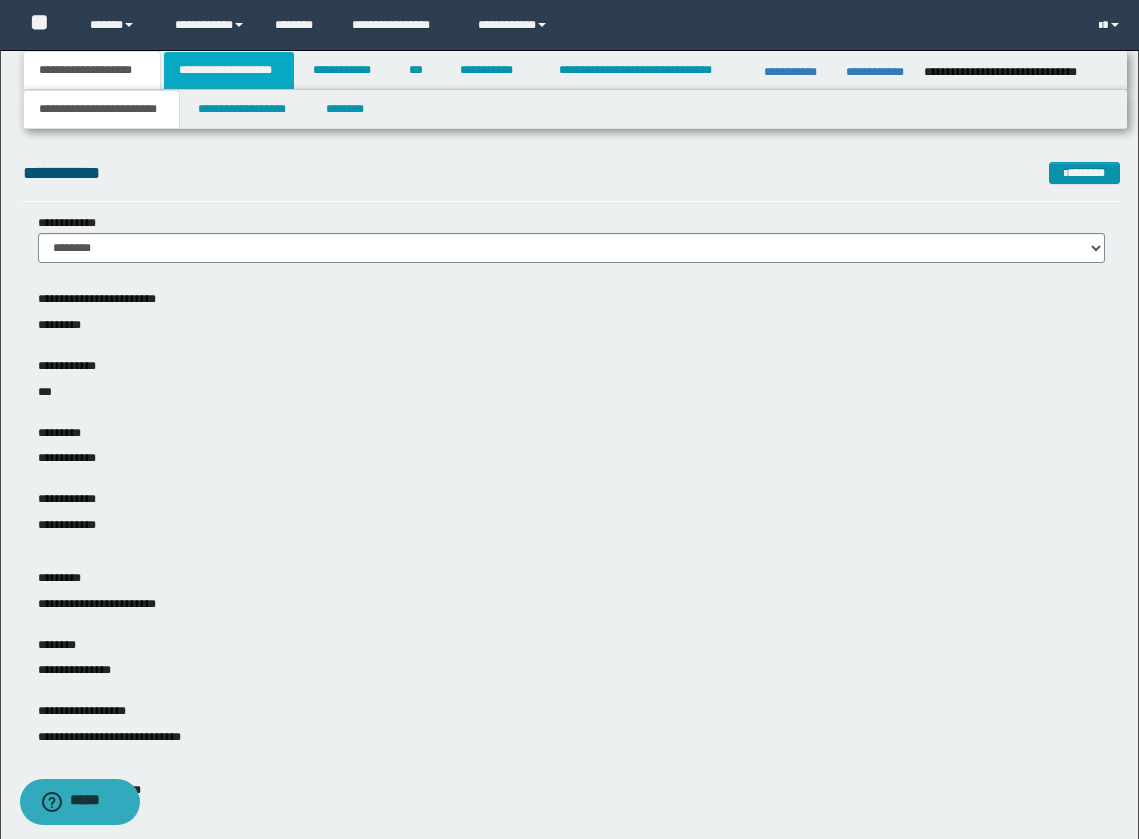 click on "**********" at bounding box center (229, 70) 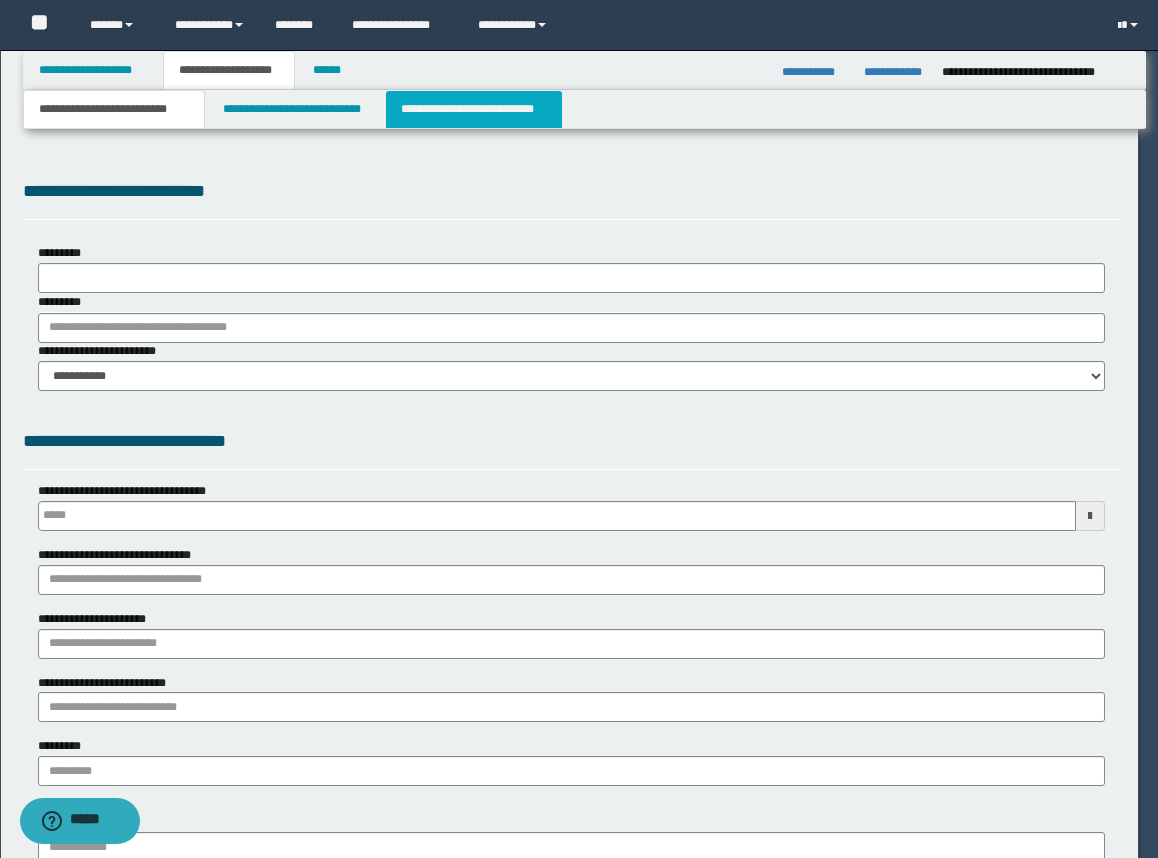 type on "**********" 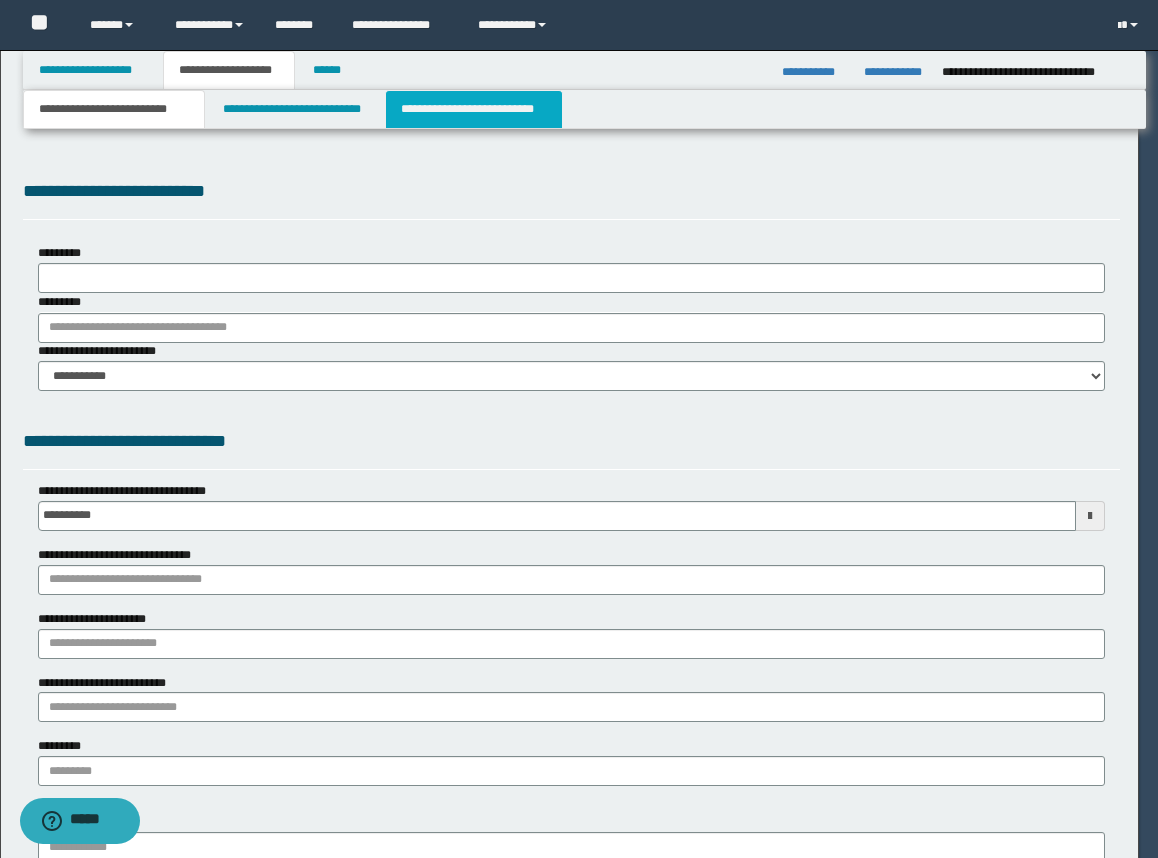 scroll, scrollTop: 0, scrollLeft: 0, axis: both 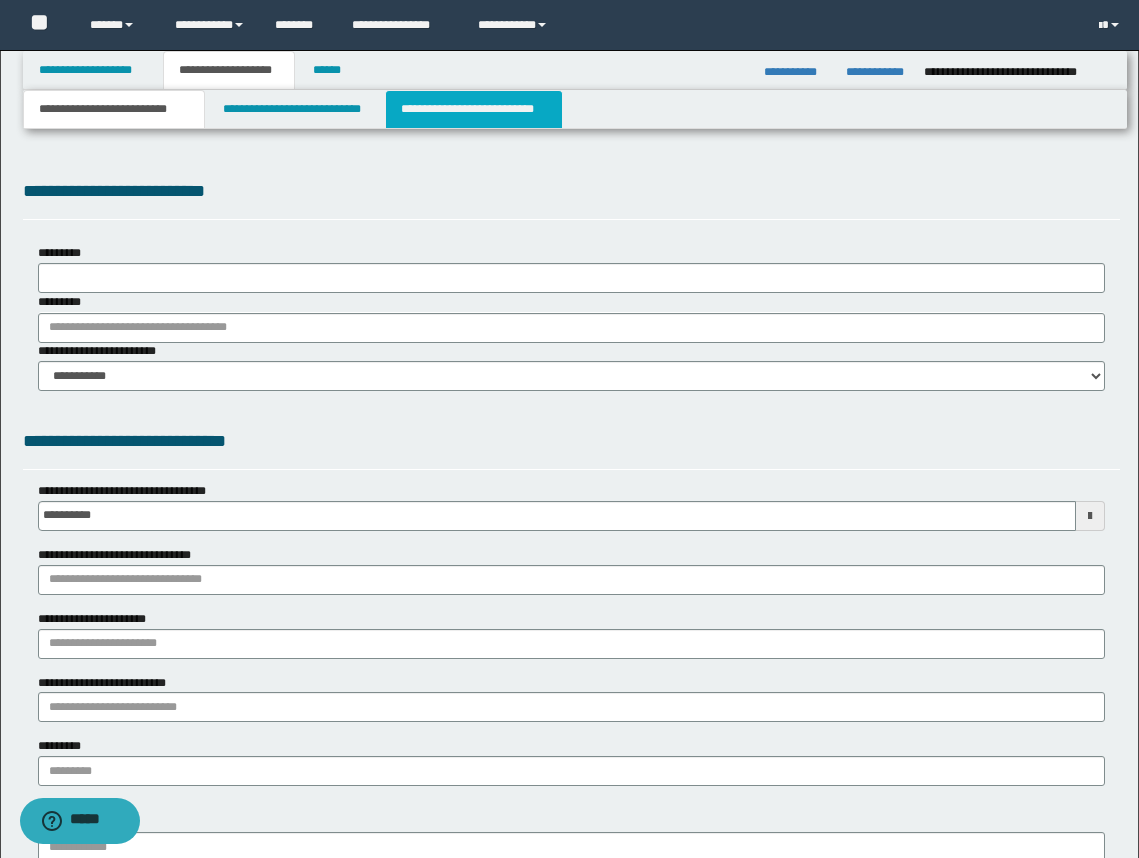 click on "**********" at bounding box center [474, 109] 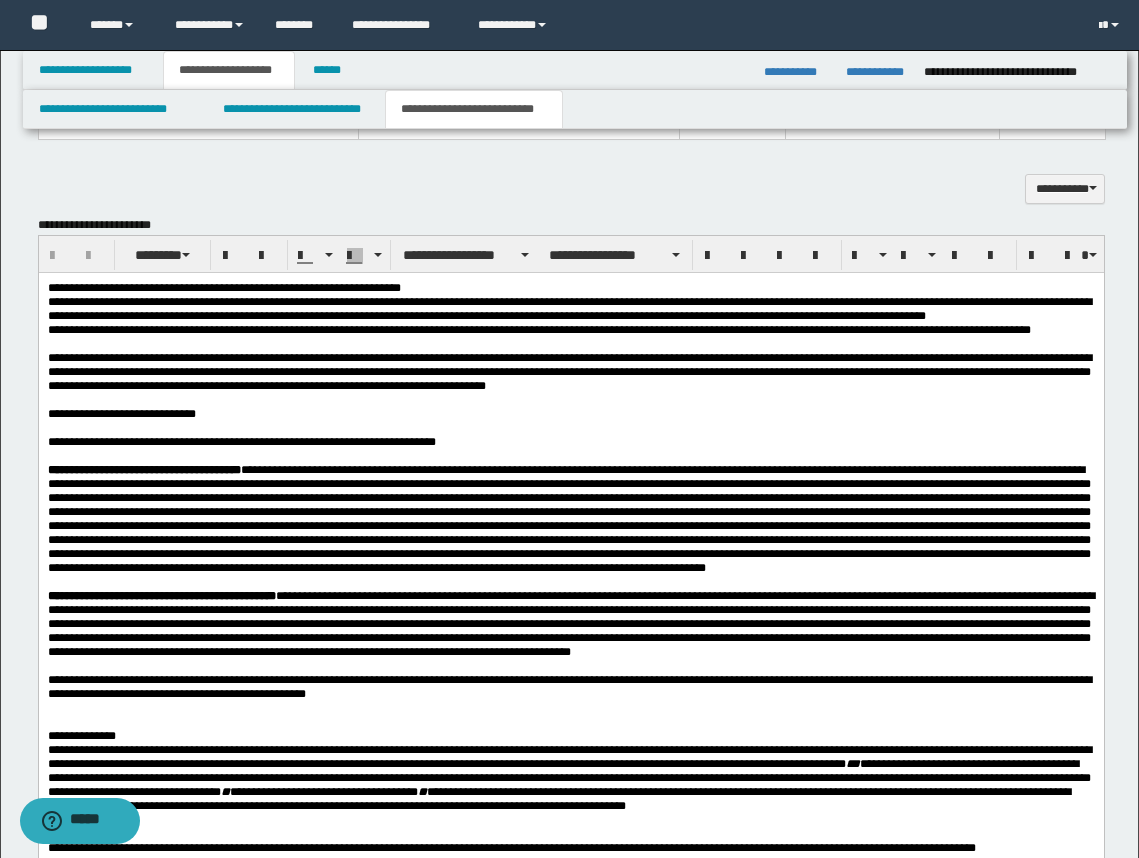 scroll, scrollTop: 2125, scrollLeft: 0, axis: vertical 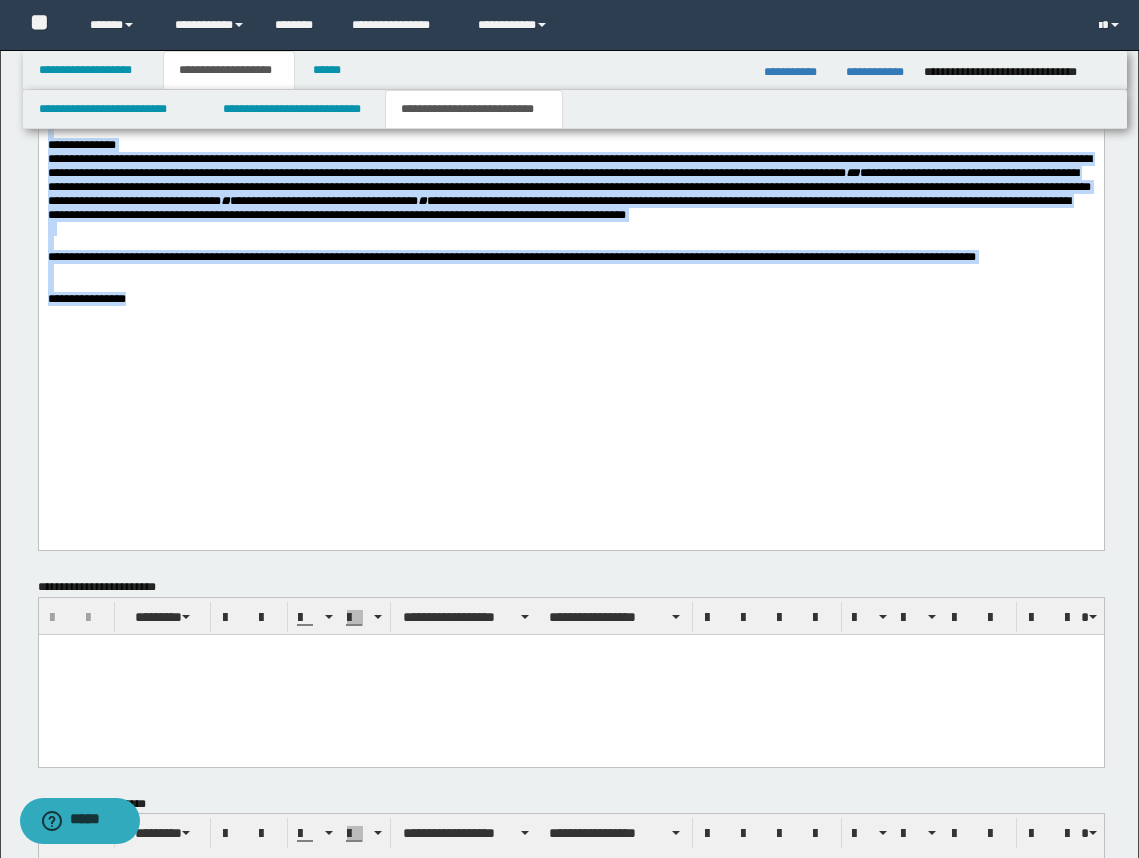 drag, startPoint x: 47, startPoint y: -300, endPoint x: 610, endPoint y: 448, distance: 936.20135 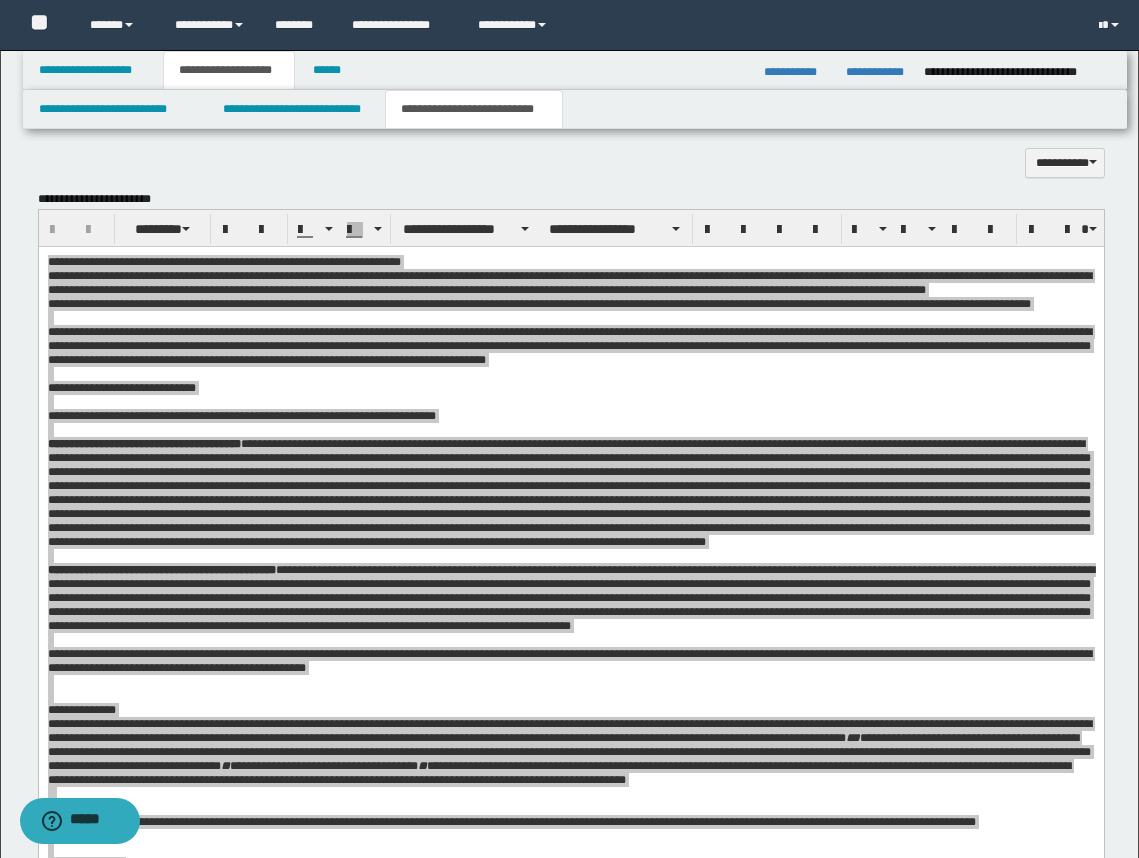 scroll, scrollTop: 2032, scrollLeft: 0, axis: vertical 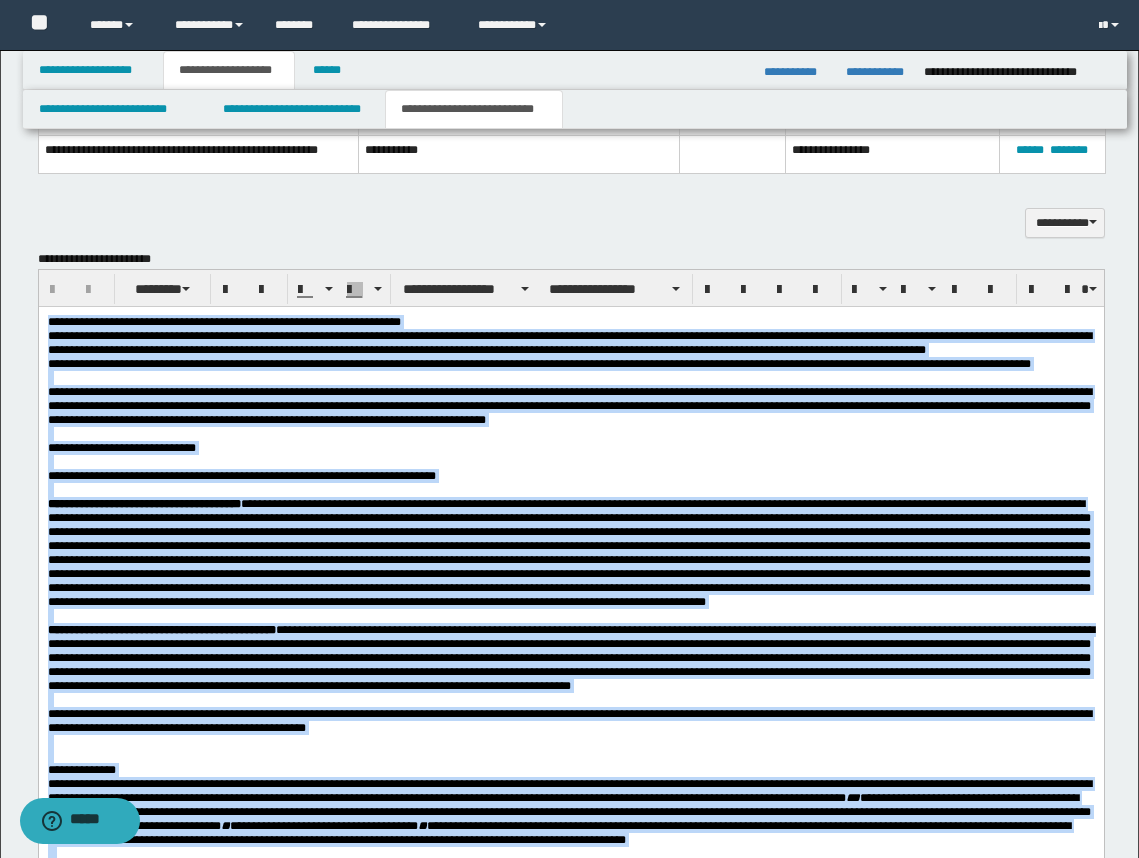 click at bounding box center [570, 377] 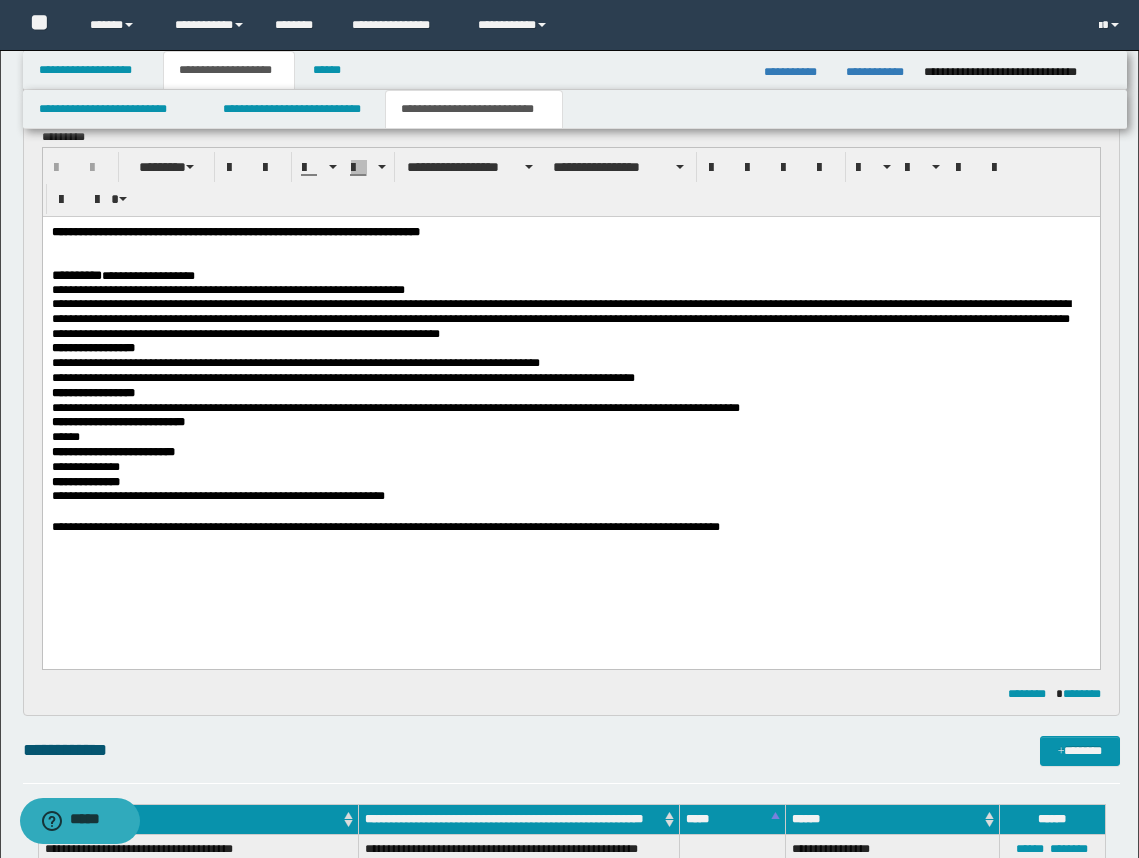 scroll, scrollTop: 1282, scrollLeft: 0, axis: vertical 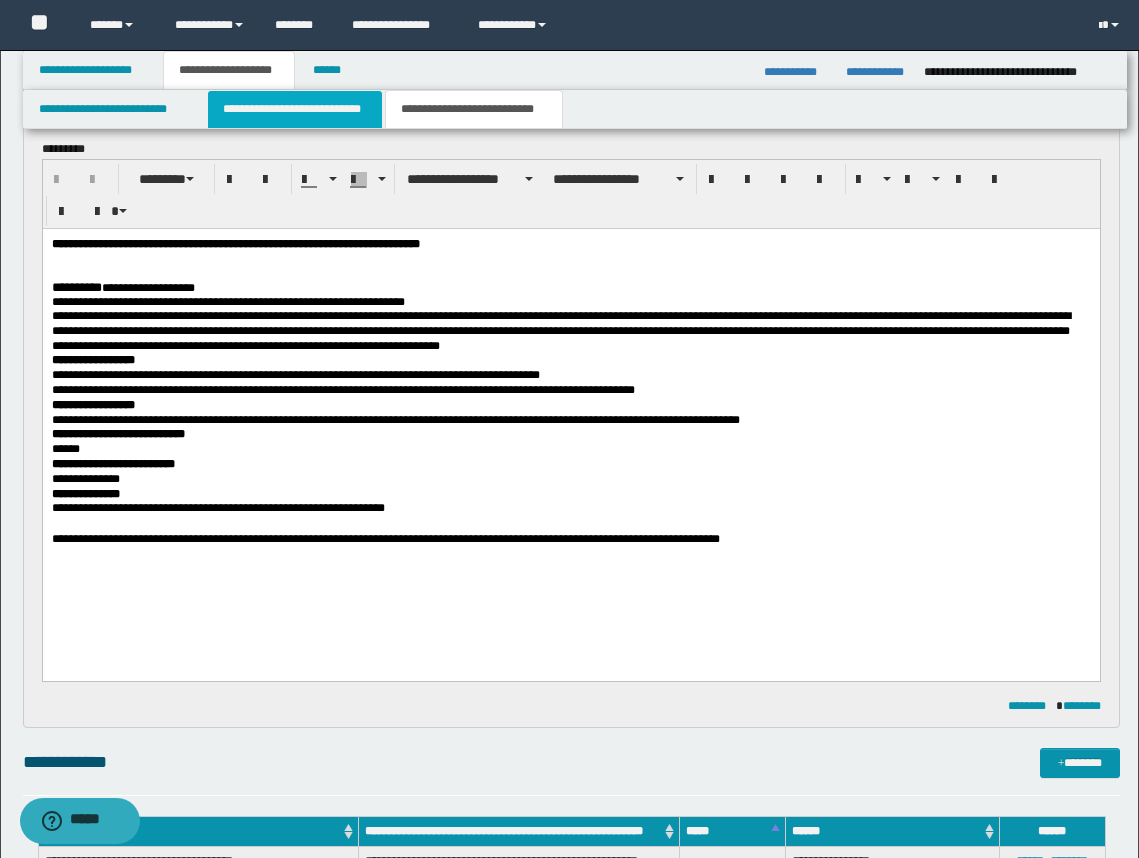 click on "**********" at bounding box center [295, 109] 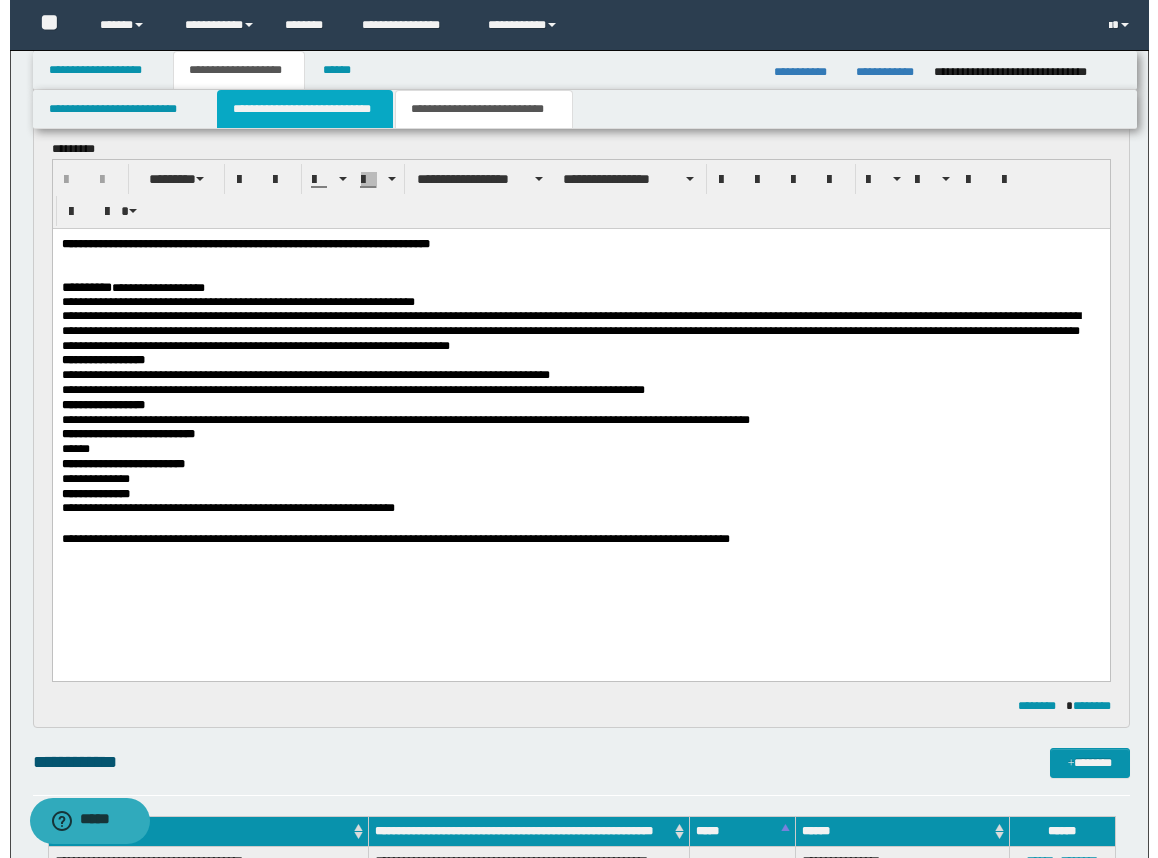 scroll, scrollTop: 0, scrollLeft: 0, axis: both 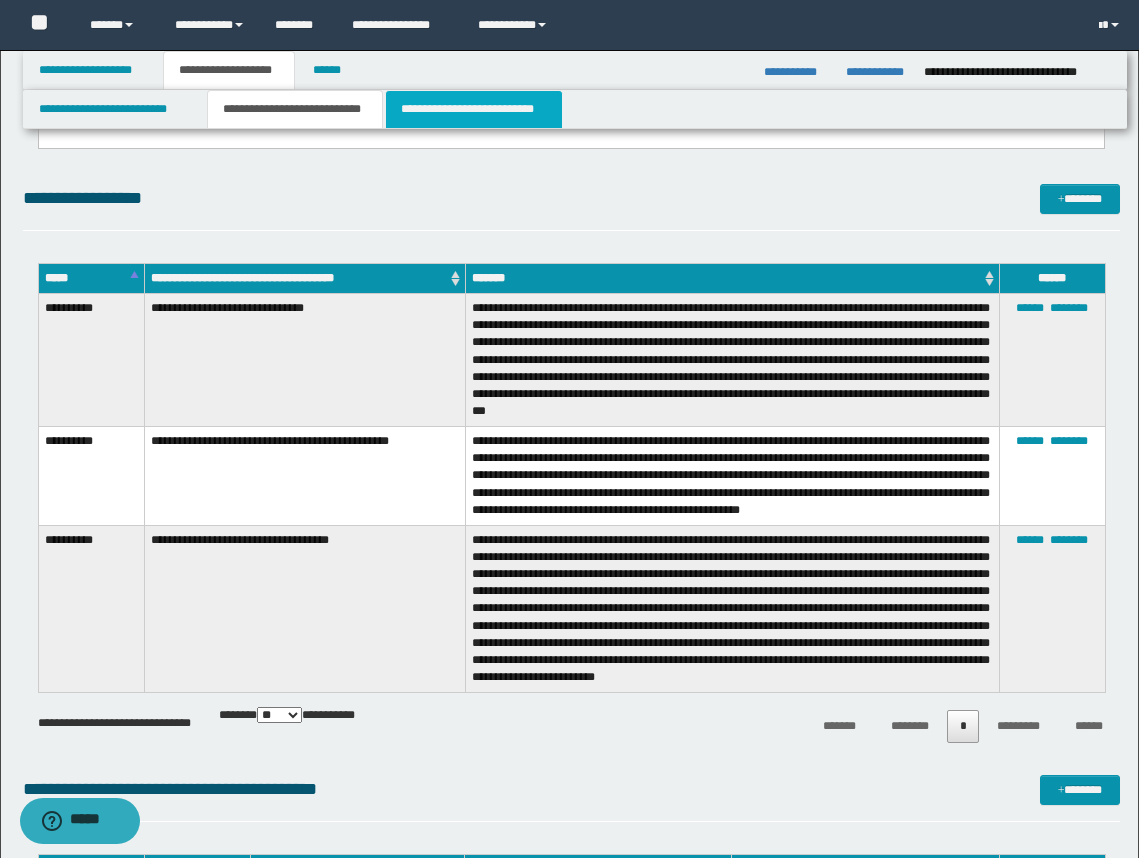 drag, startPoint x: 515, startPoint y: 109, endPoint x: 514, endPoint y: 126, distance: 17.029387 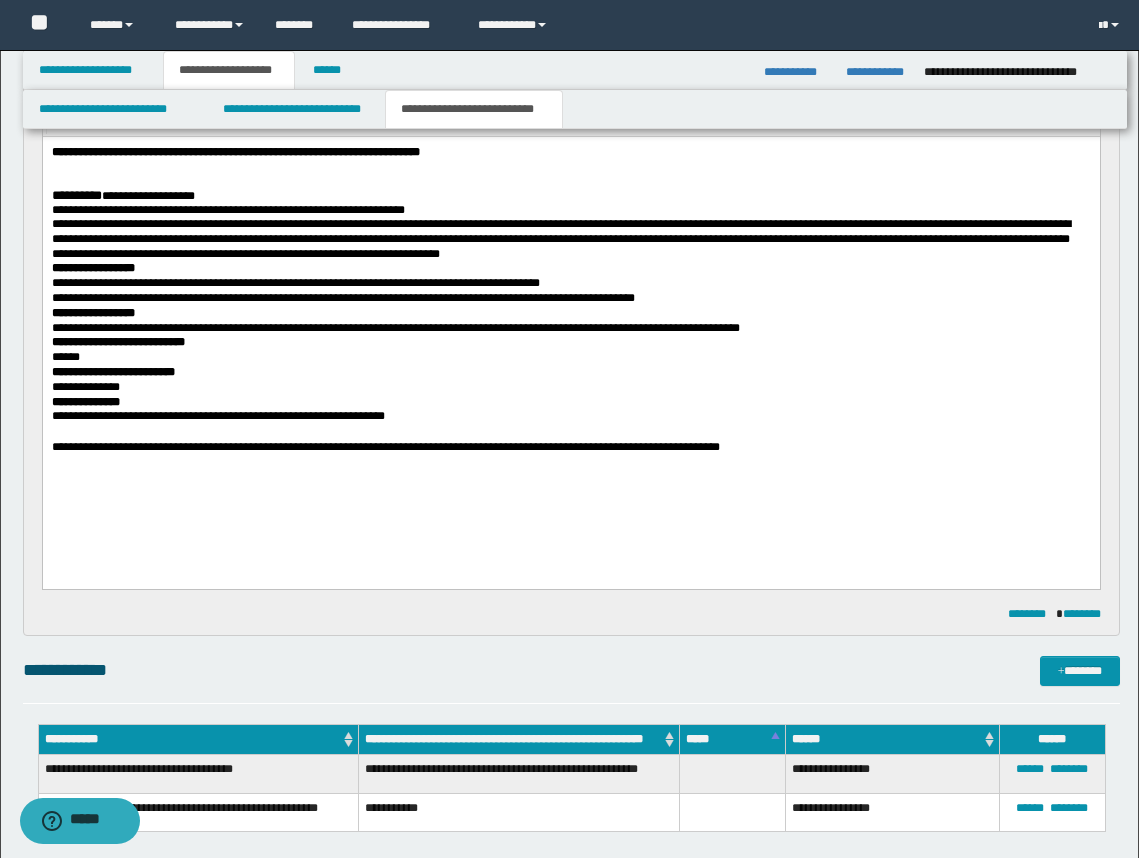 scroll, scrollTop: 1375, scrollLeft: 0, axis: vertical 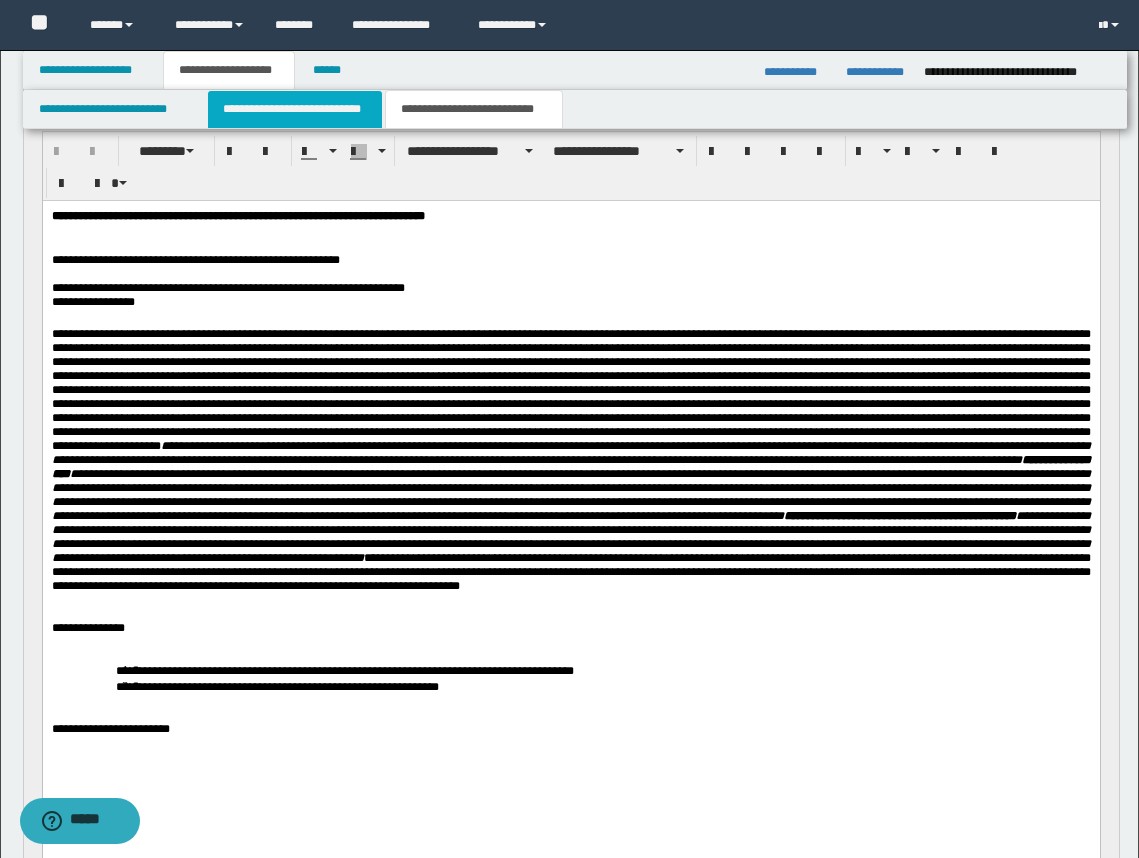 drag, startPoint x: 305, startPoint y: 107, endPoint x: 315, endPoint y: 114, distance: 12.206555 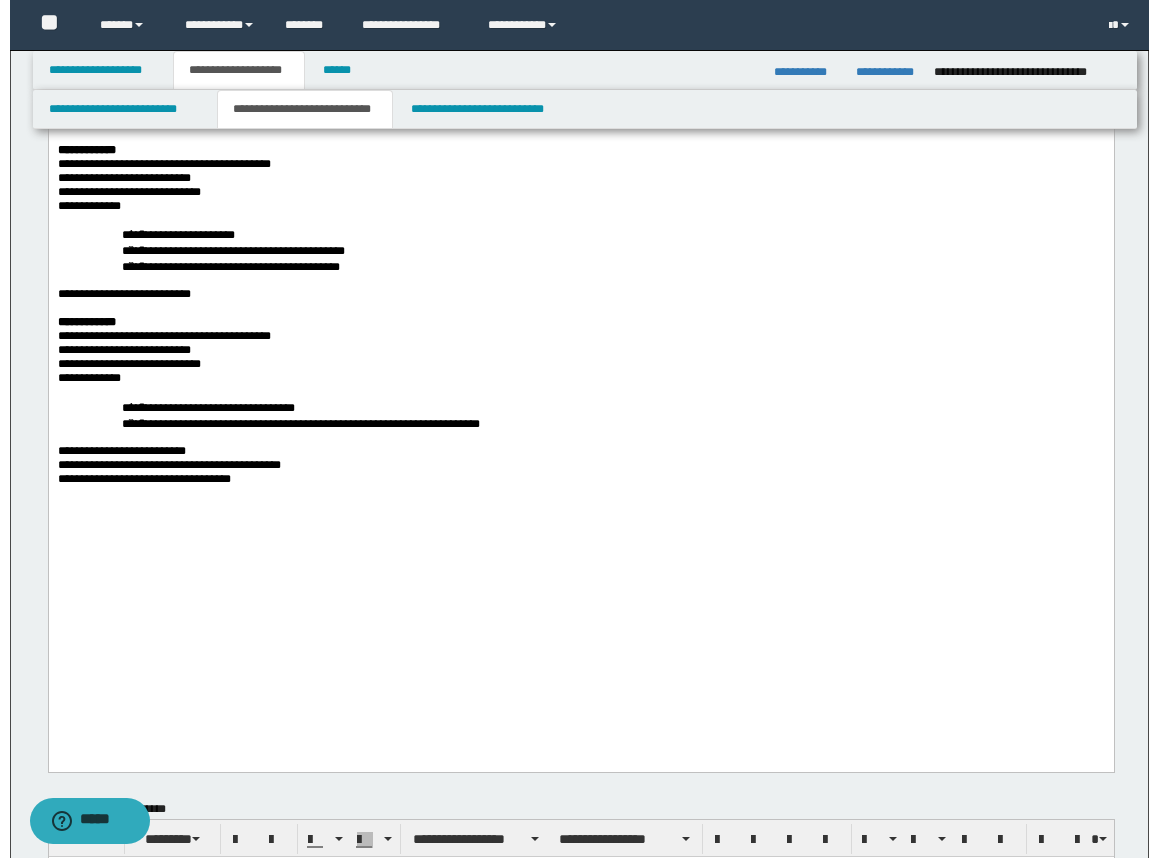 scroll, scrollTop: 750, scrollLeft: 0, axis: vertical 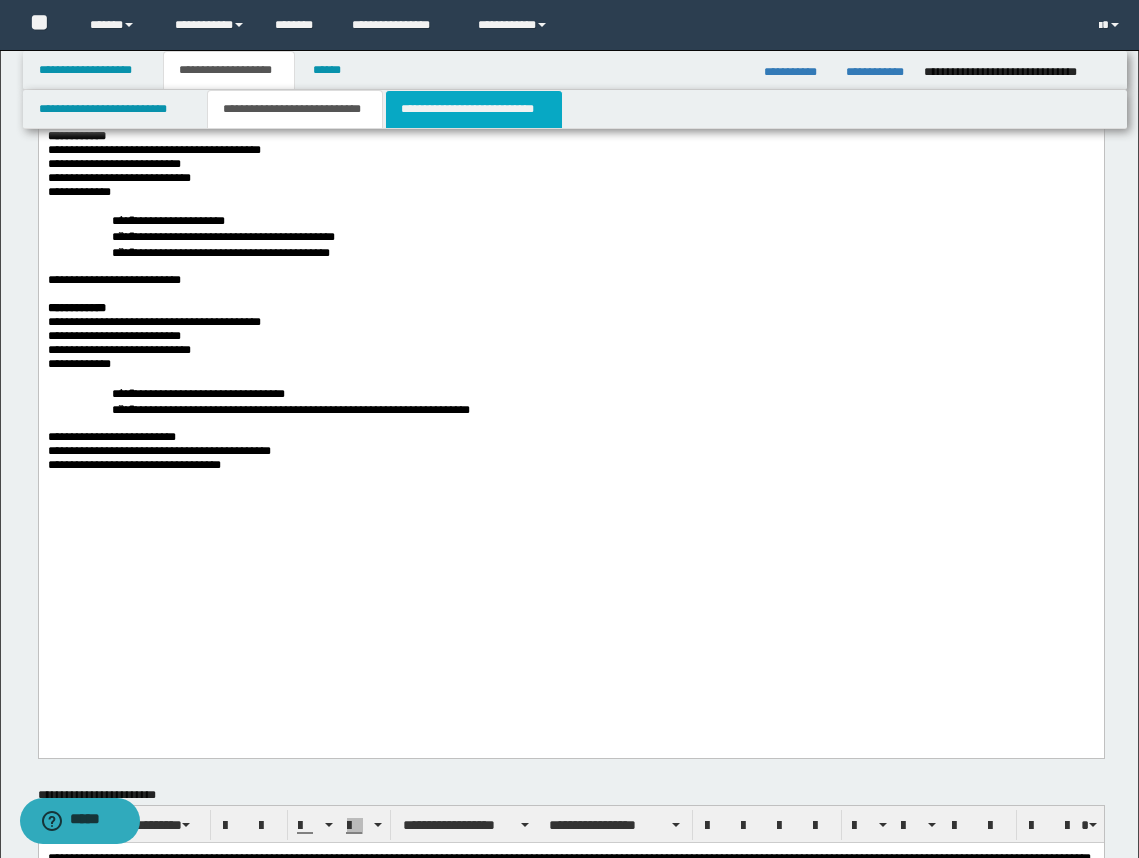 click on "**********" at bounding box center [474, 109] 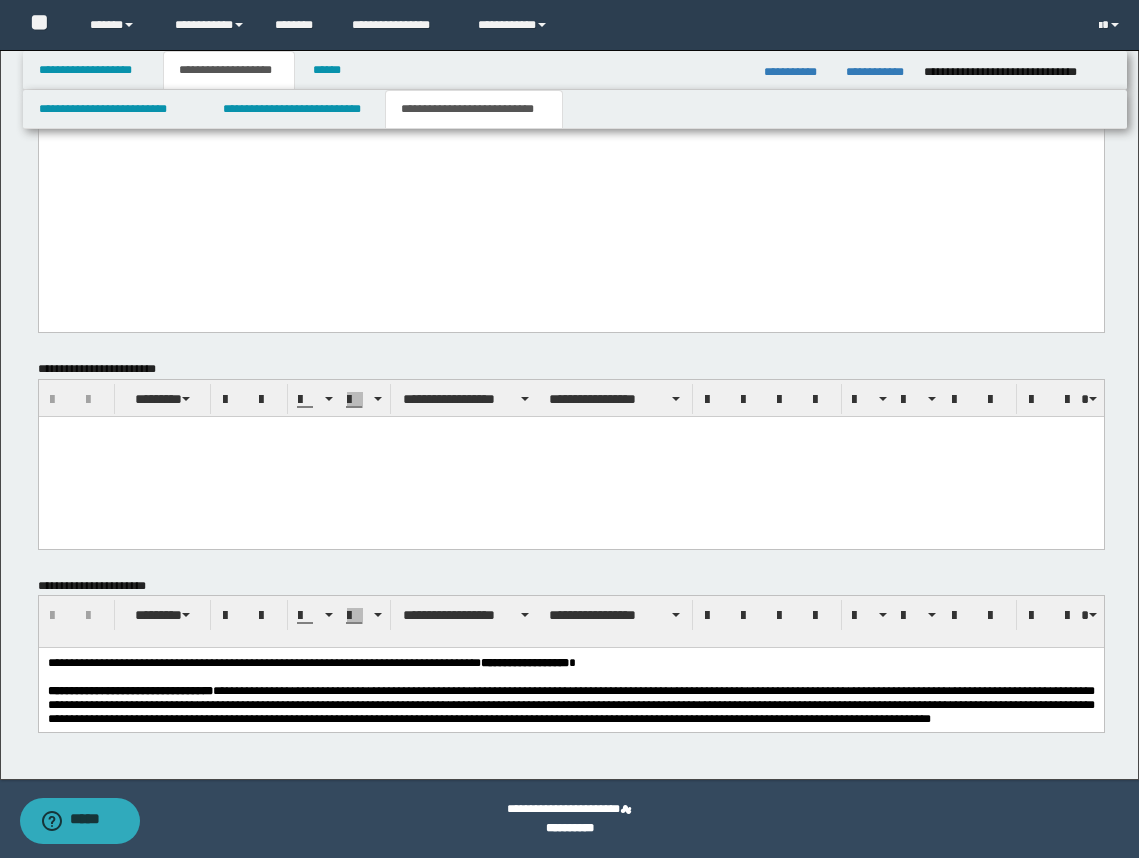 scroll, scrollTop: 2125, scrollLeft: 0, axis: vertical 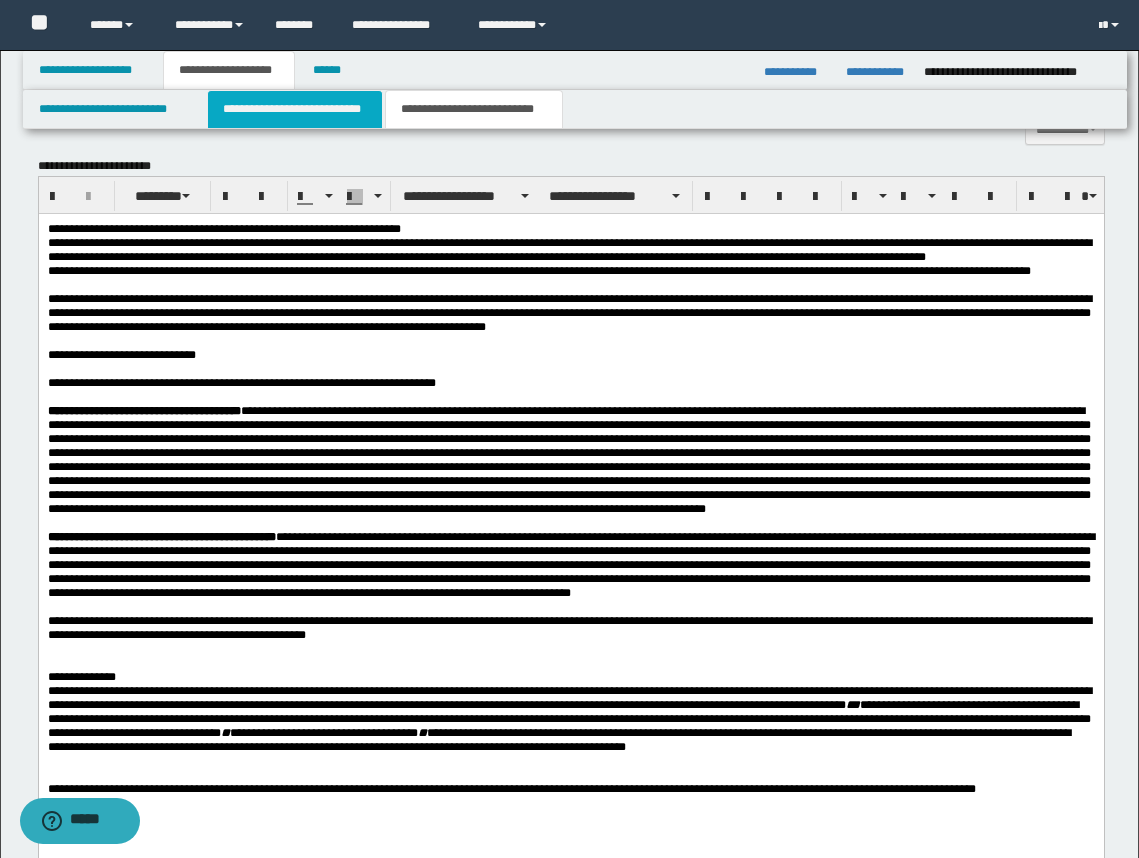 click on "**********" at bounding box center (295, 109) 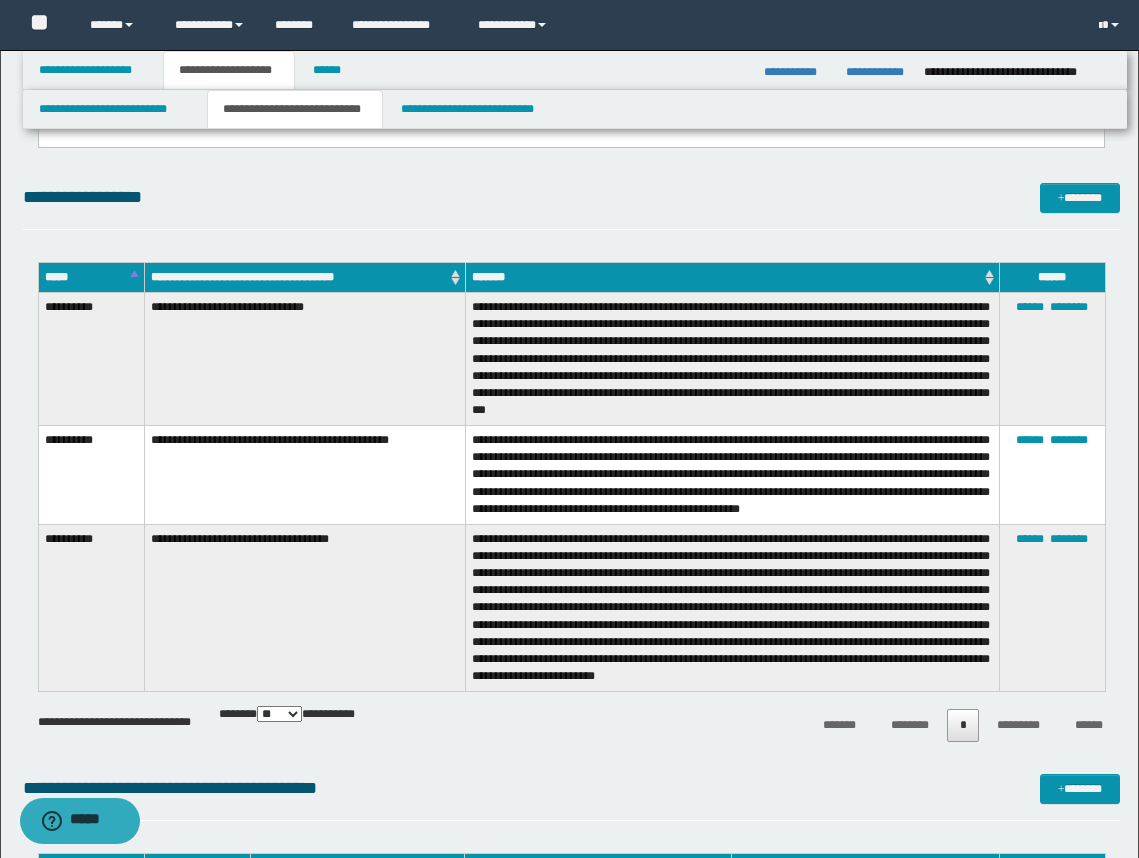 scroll, scrollTop: 1625, scrollLeft: 0, axis: vertical 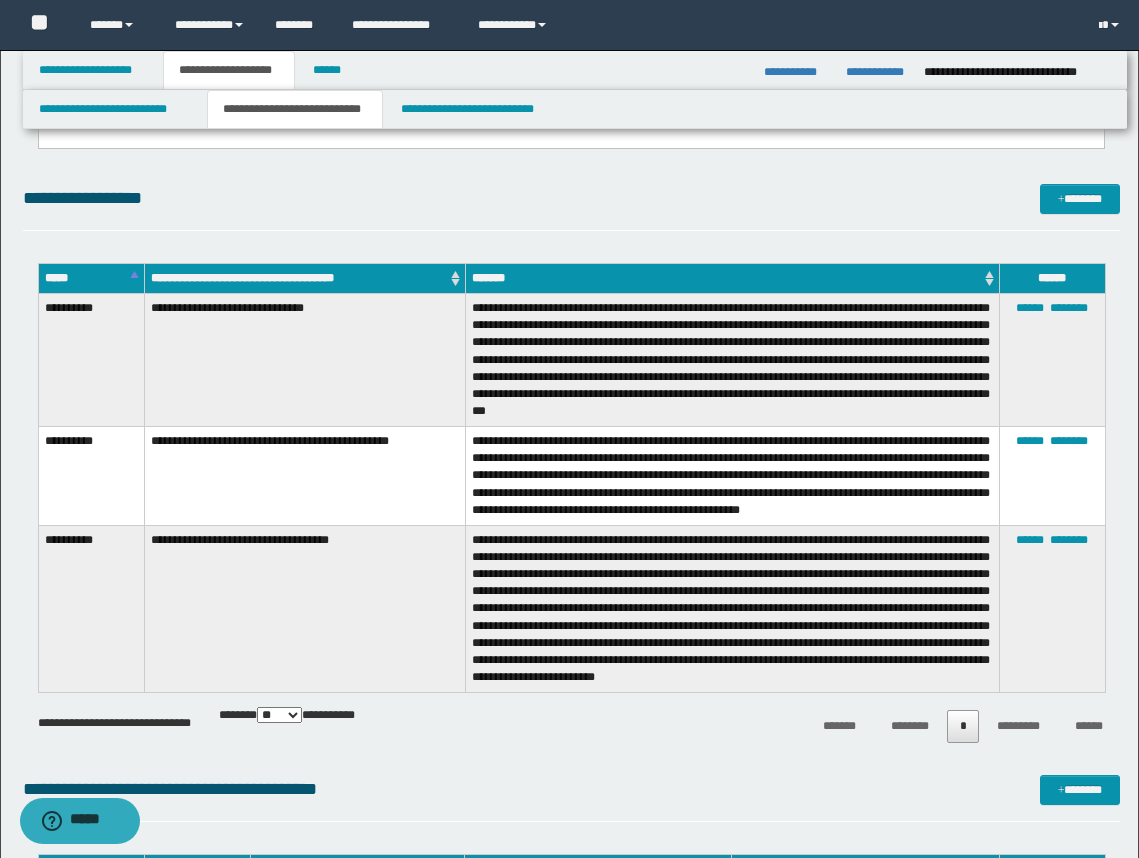 click on "**********" at bounding box center (571, 198) 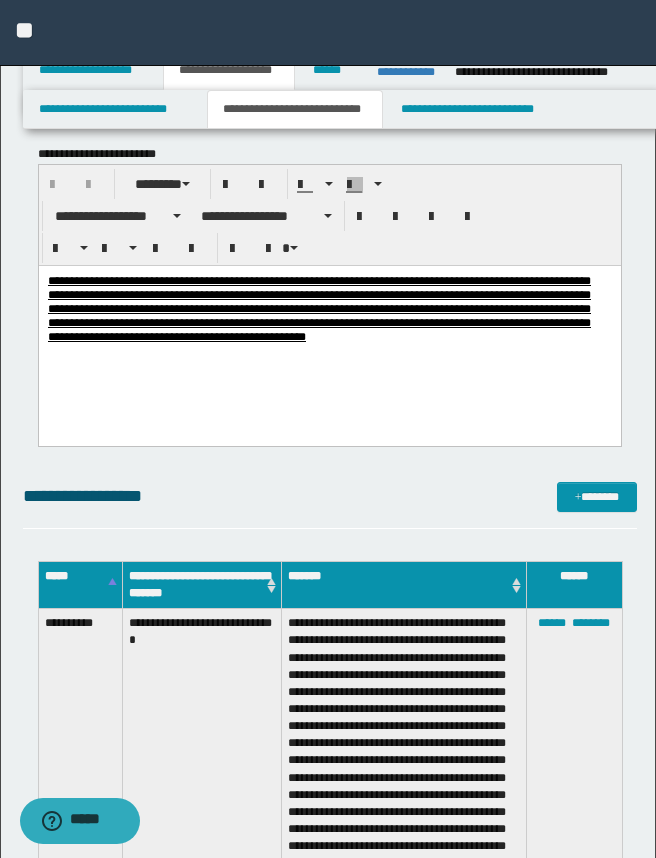 scroll, scrollTop: 1128, scrollLeft: 0, axis: vertical 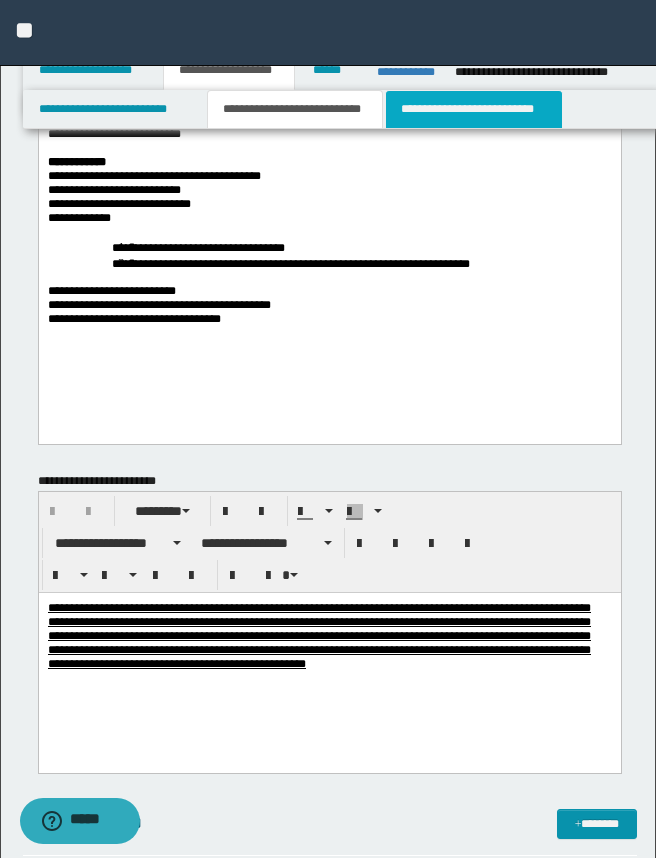 click on "**********" at bounding box center (474, 109) 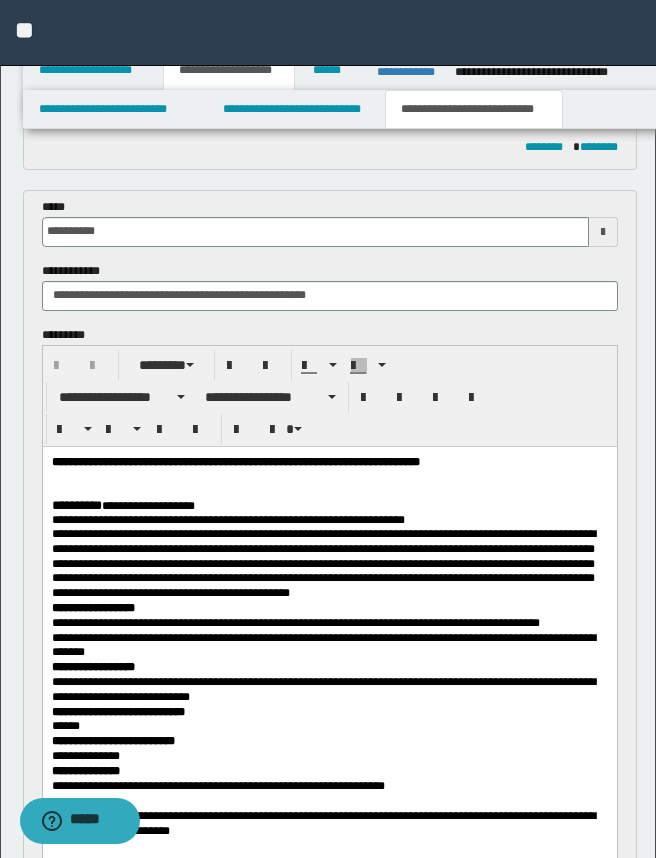 scroll, scrollTop: 1503, scrollLeft: 0, axis: vertical 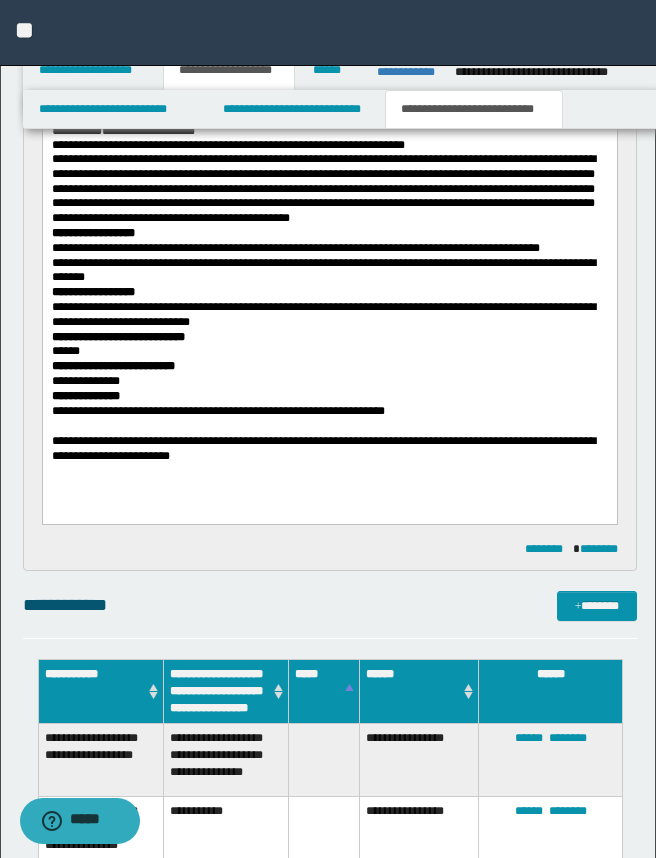 click on "**********" at bounding box center [323, 447] 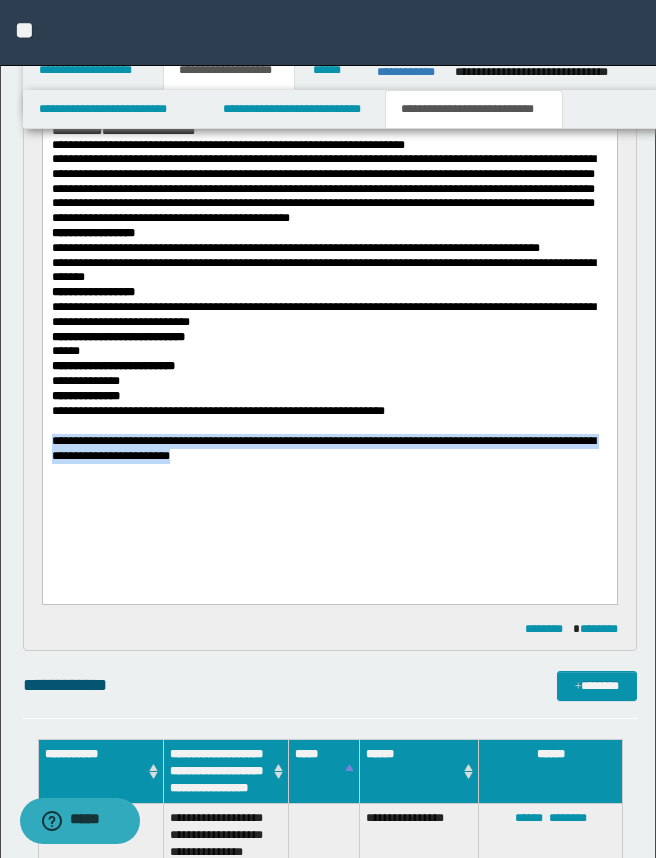 drag, startPoint x: 51, startPoint y: 471, endPoint x: 405, endPoint y: 525, distance: 358.09497 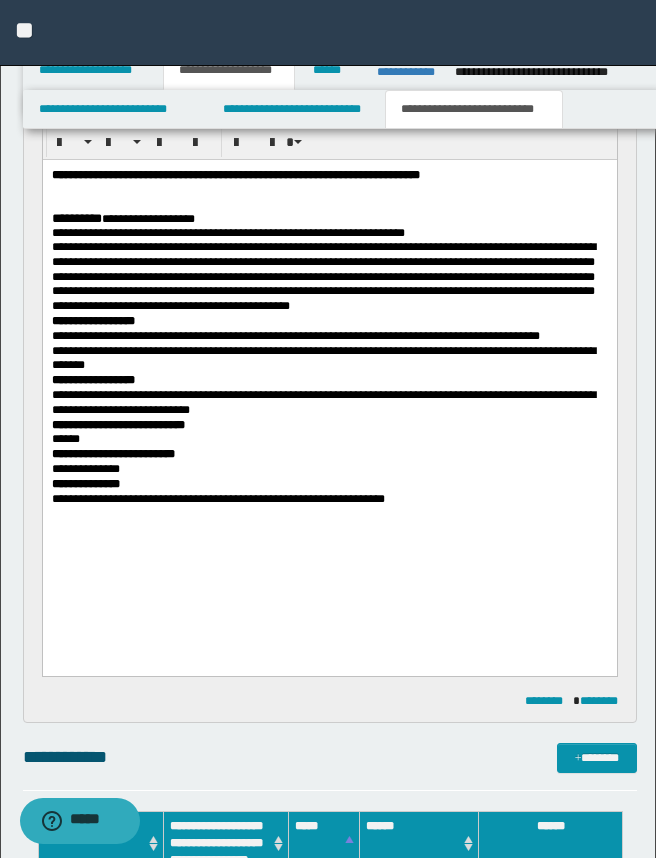 scroll, scrollTop: 1378, scrollLeft: 0, axis: vertical 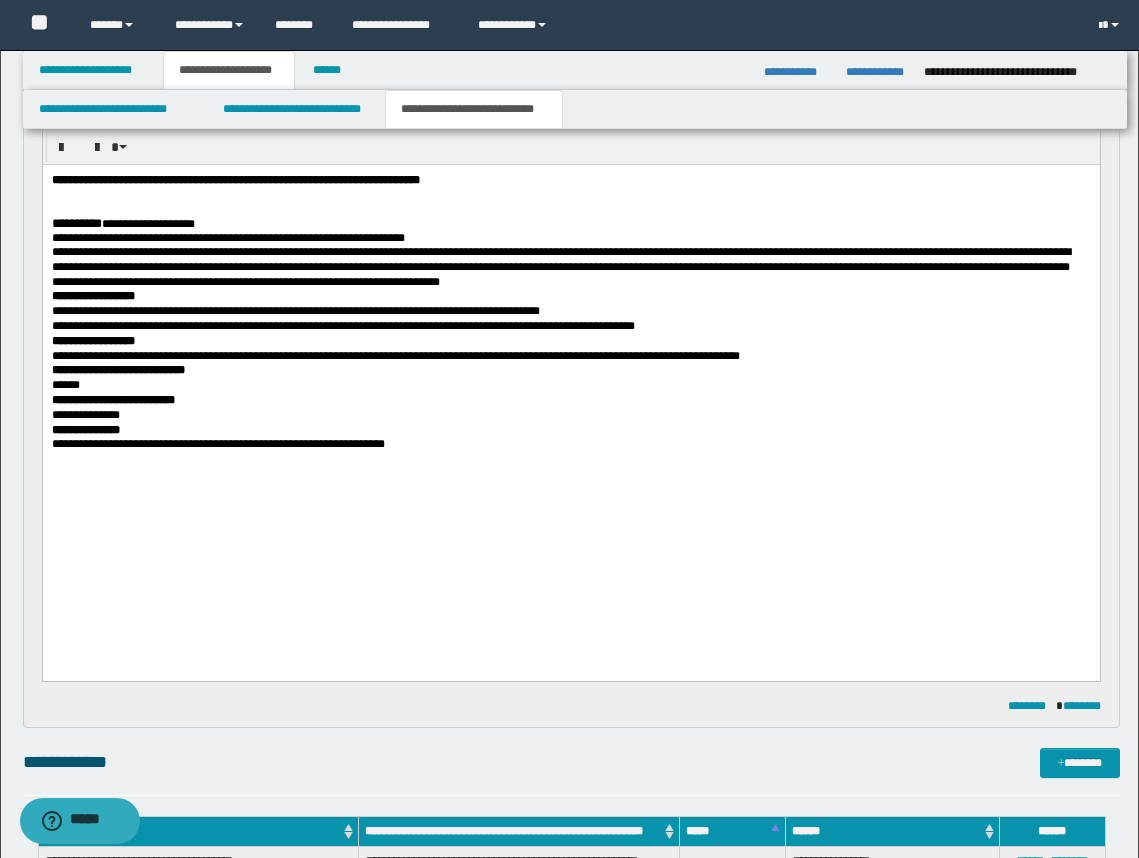 click on "**********" at bounding box center (571, 130) 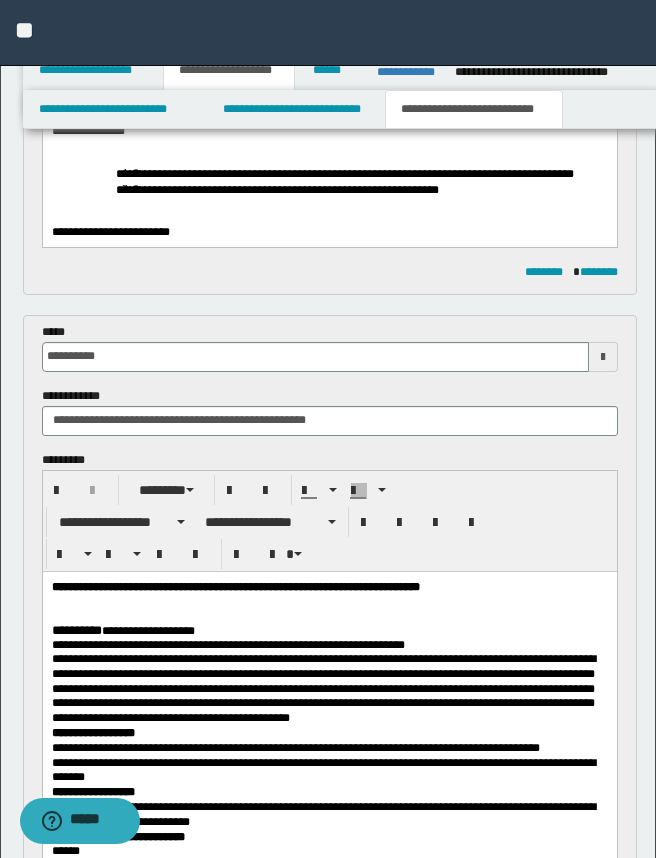 scroll, scrollTop: 628, scrollLeft: 0, axis: vertical 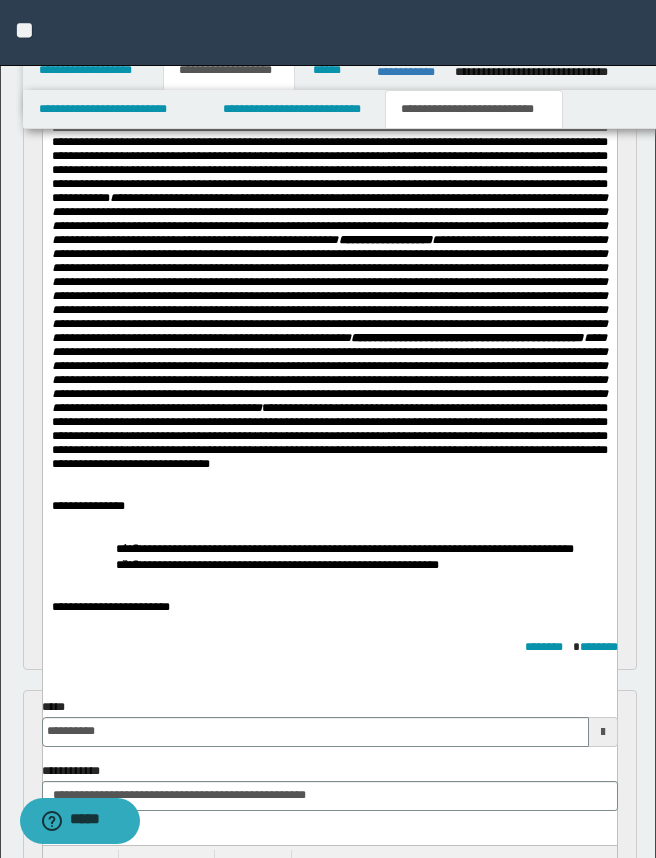click on "**********" at bounding box center (329, 303) 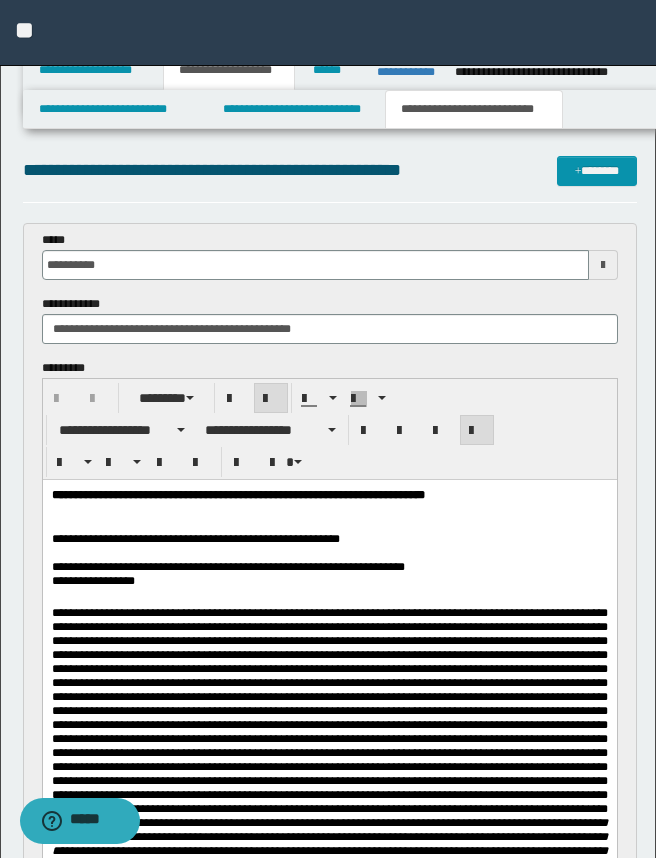 scroll, scrollTop: 0, scrollLeft: 0, axis: both 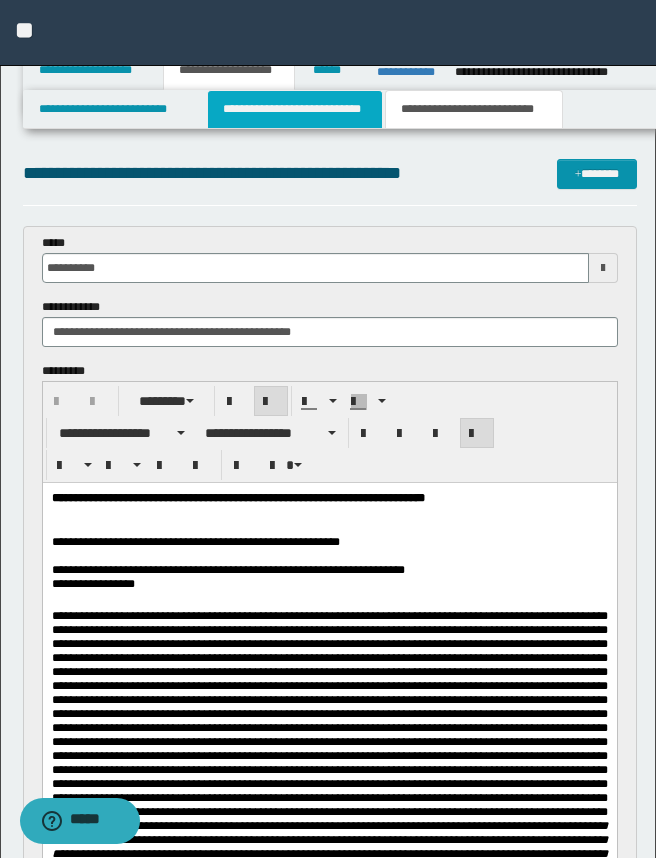 drag, startPoint x: 327, startPoint y: 112, endPoint x: 327, endPoint y: 123, distance: 11 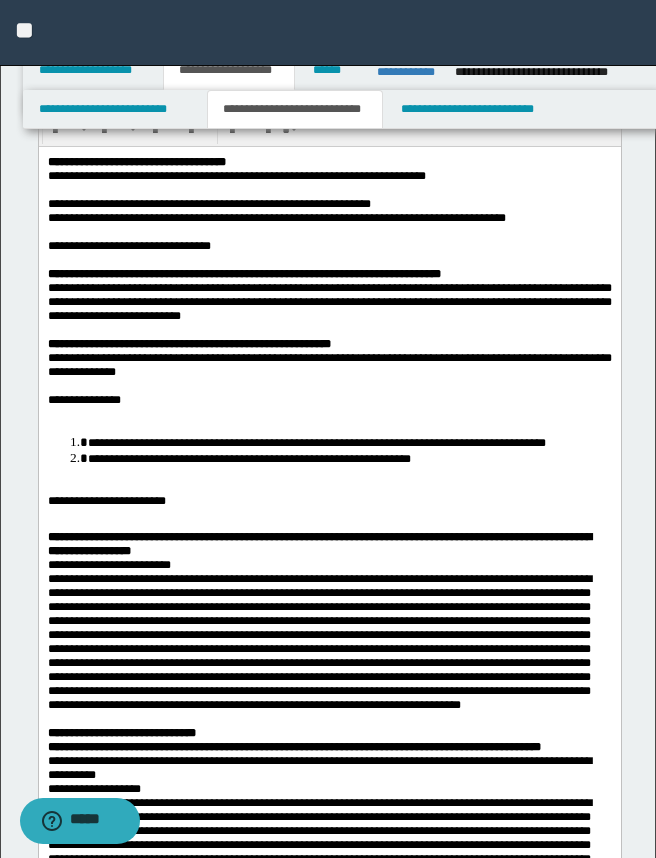 scroll, scrollTop: 250, scrollLeft: 0, axis: vertical 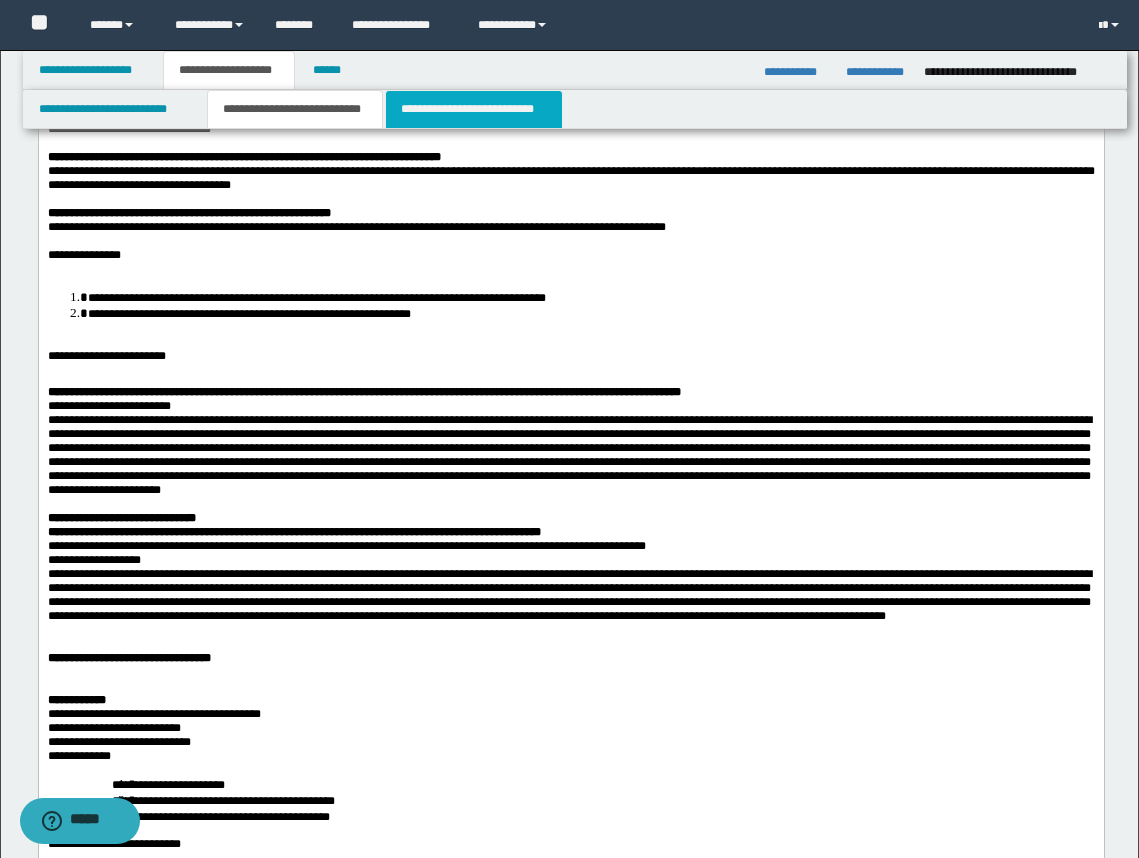 click on "**********" at bounding box center [474, 109] 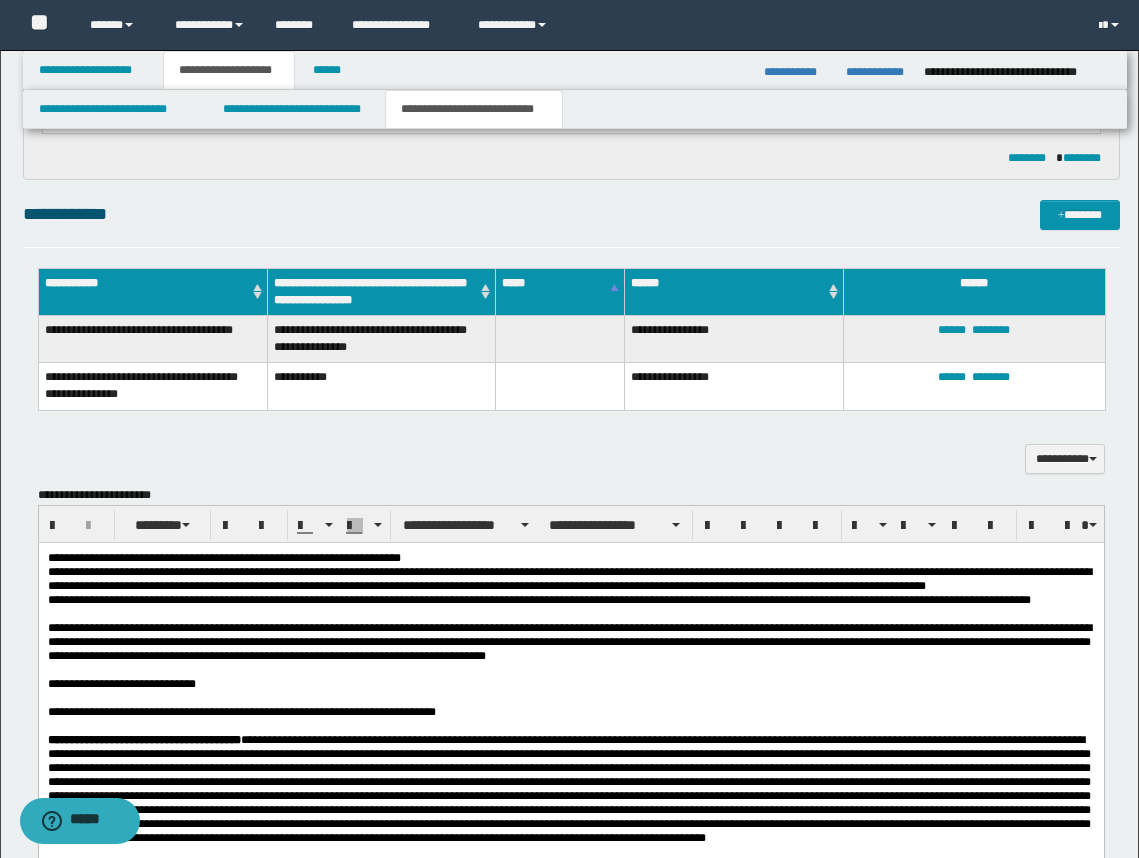 scroll, scrollTop: 2311, scrollLeft: 0, axis: vertical 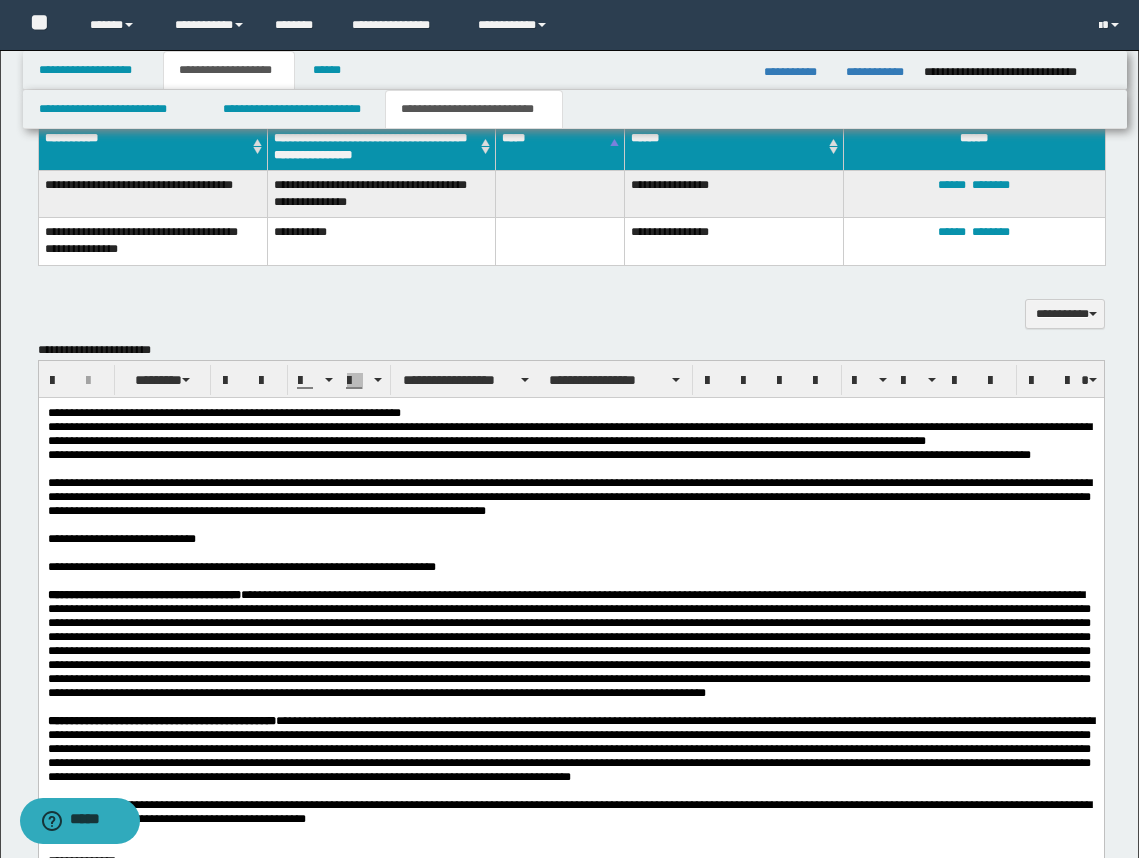 click on "**********" at bounding box center [569, 496] 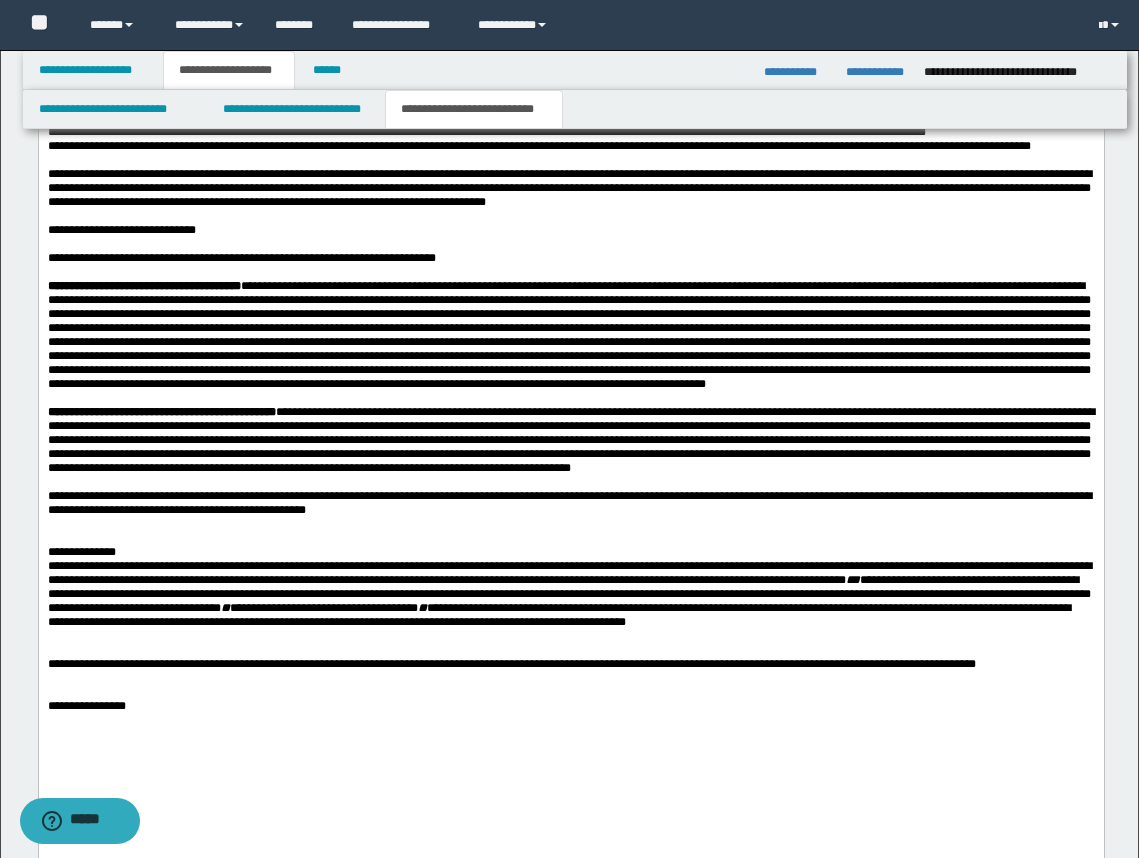 scroll, scrollTop: 2561, scrollLeft: 0, axis: vertical 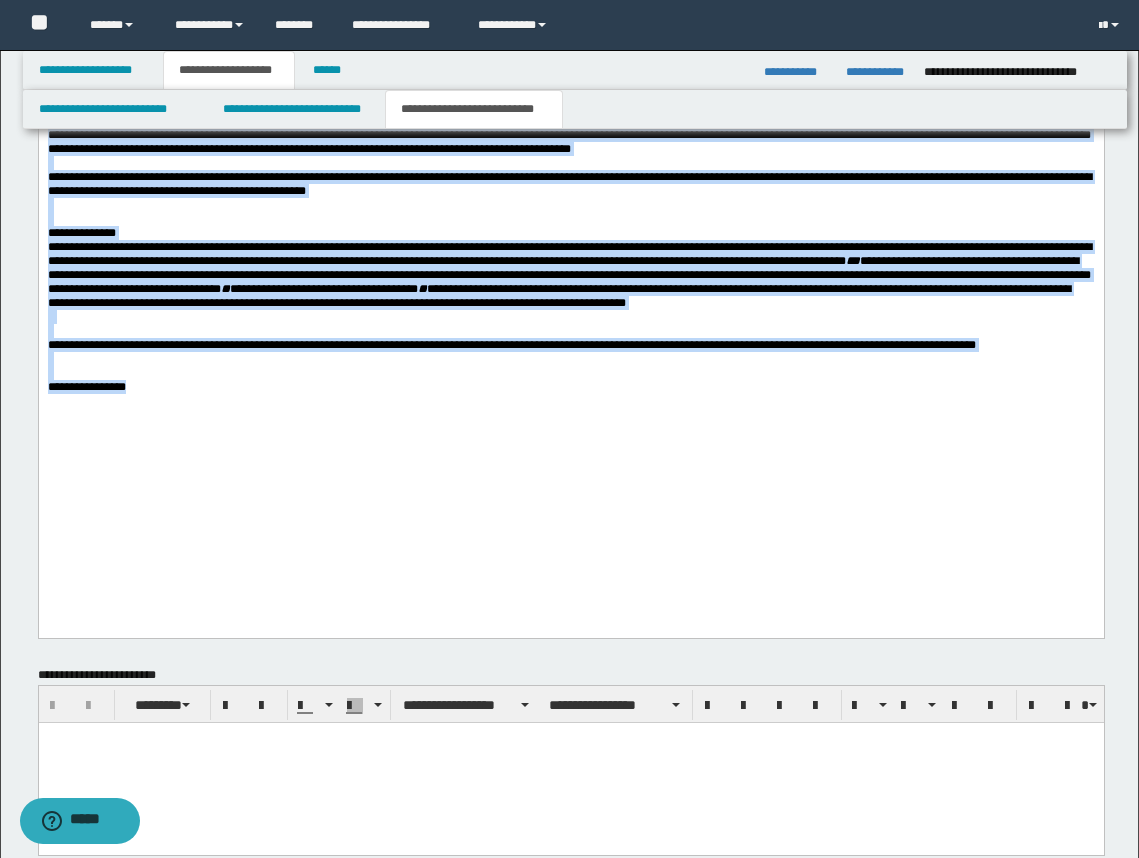 drag, startPoint x: 46, startPoint y: -216, endPoint x: 320, endPoint y: 525, distance: 790.0361 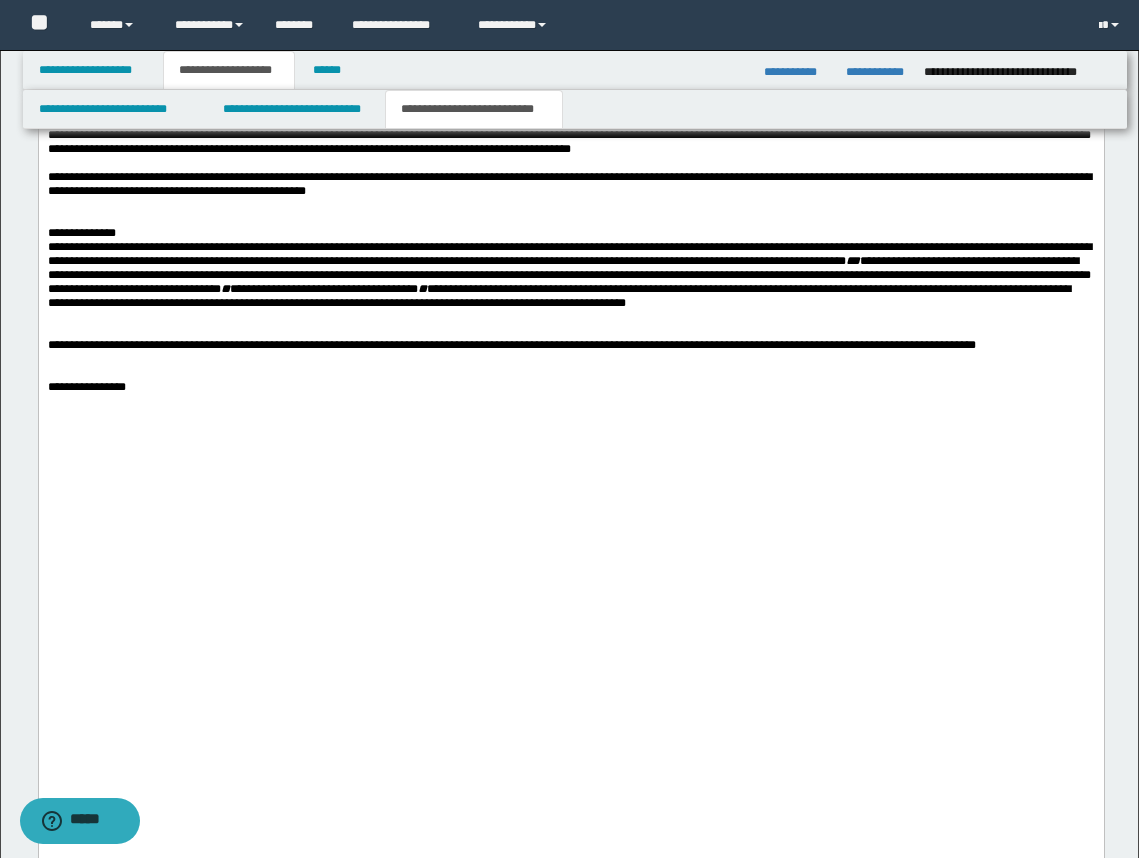 scroll, scrollTop: 2509, scrollLeft: 0, axis: vertical 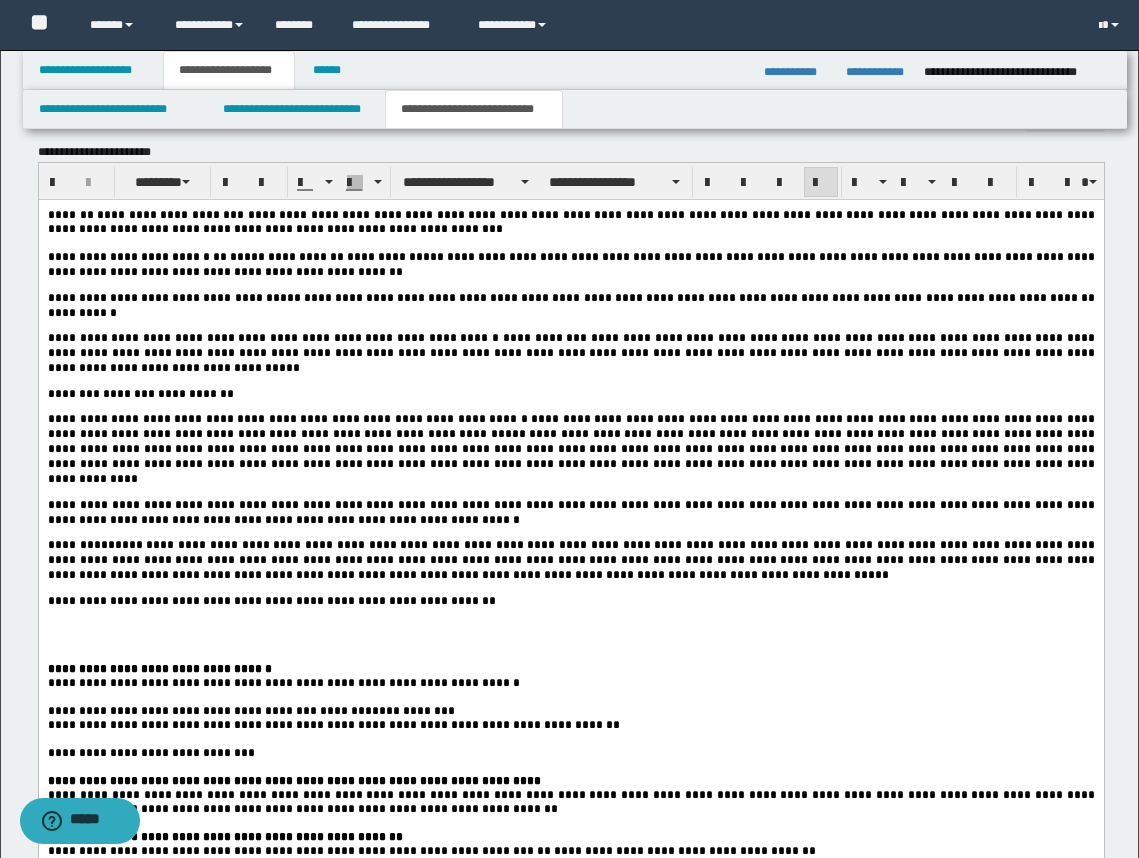 click at bounding box center [570, 639] 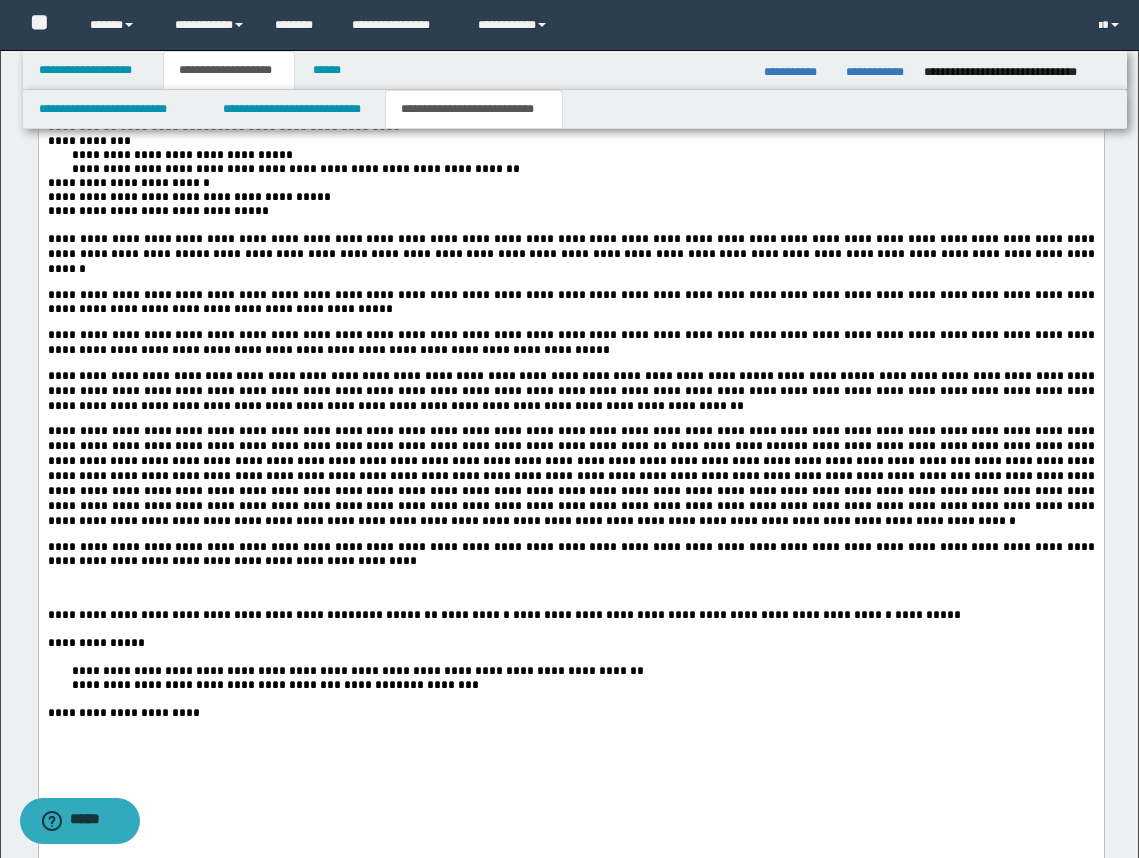 scroll, scrollTop: 3384, scrollLeft: 0, axis: vertical 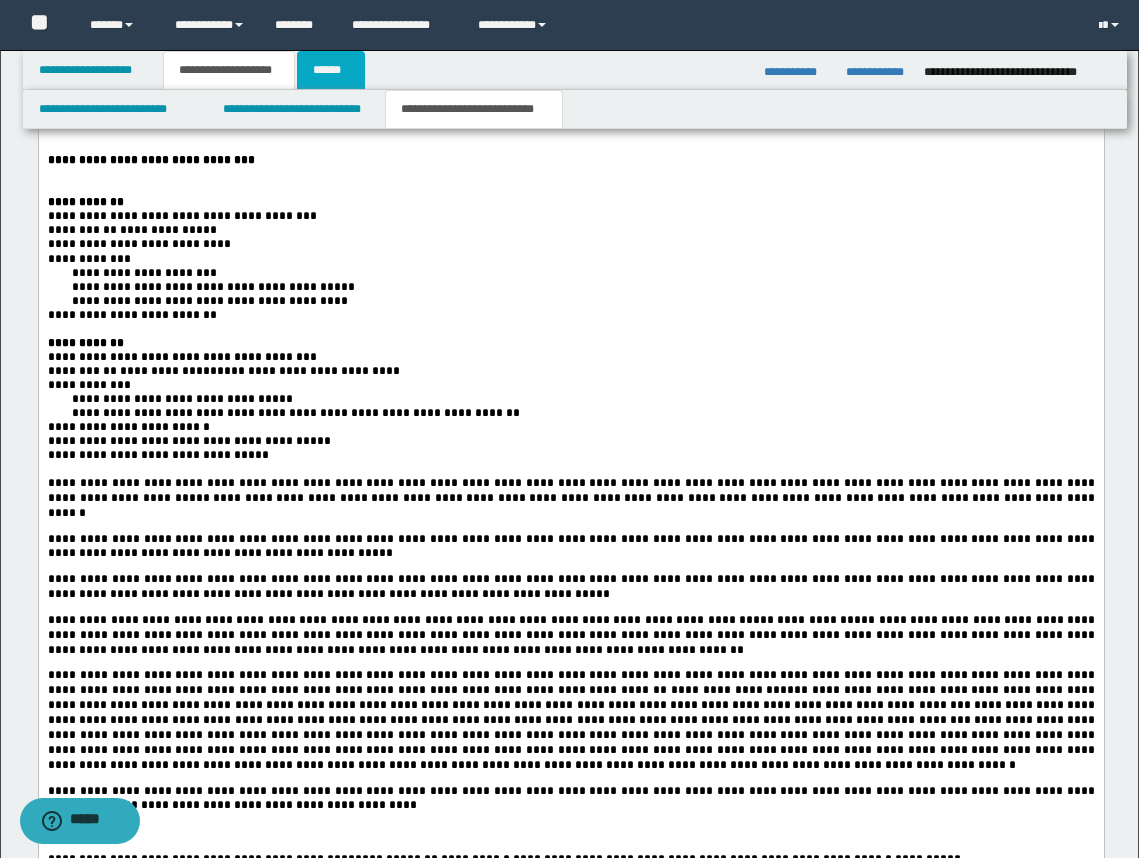 drag, startPoint x: 335, startPoint y: 79, endPoint x: 465, endPoint y: 178, distance: 163.4044 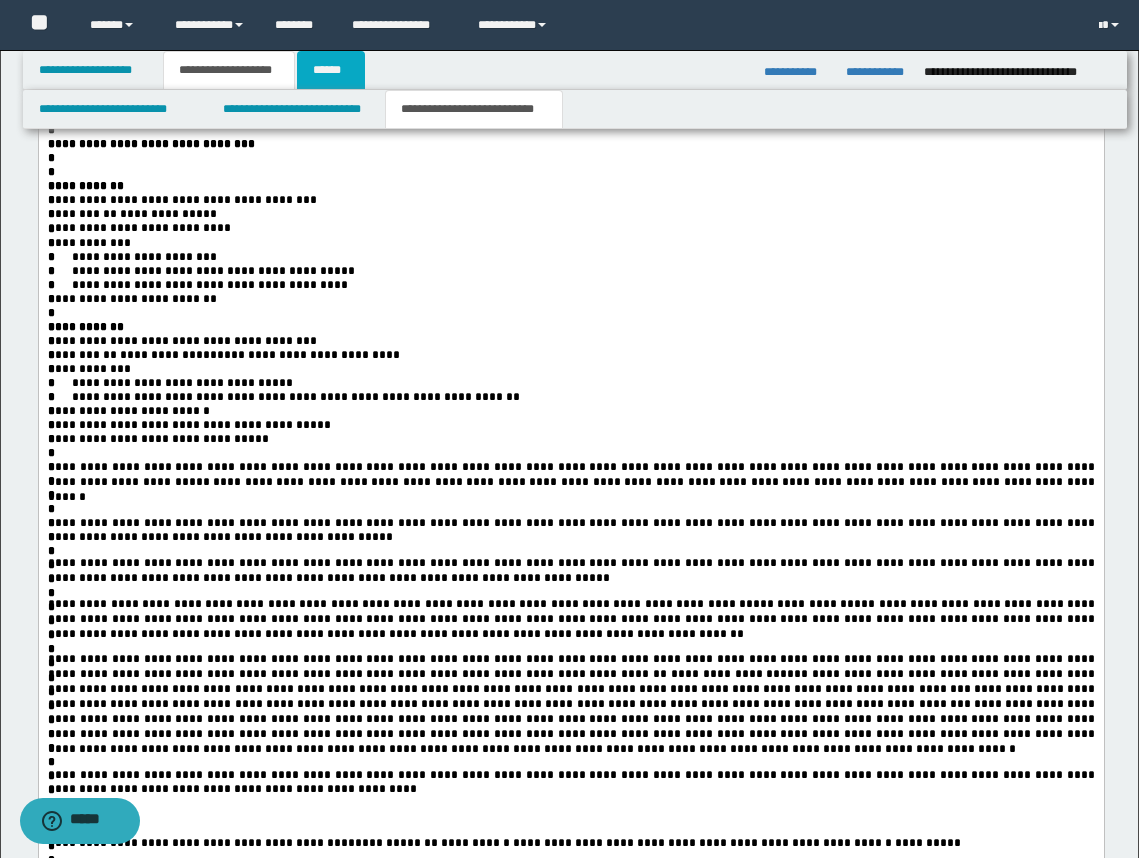 scroll, scrollTop: 0, scrollLeft: 0, axis: both 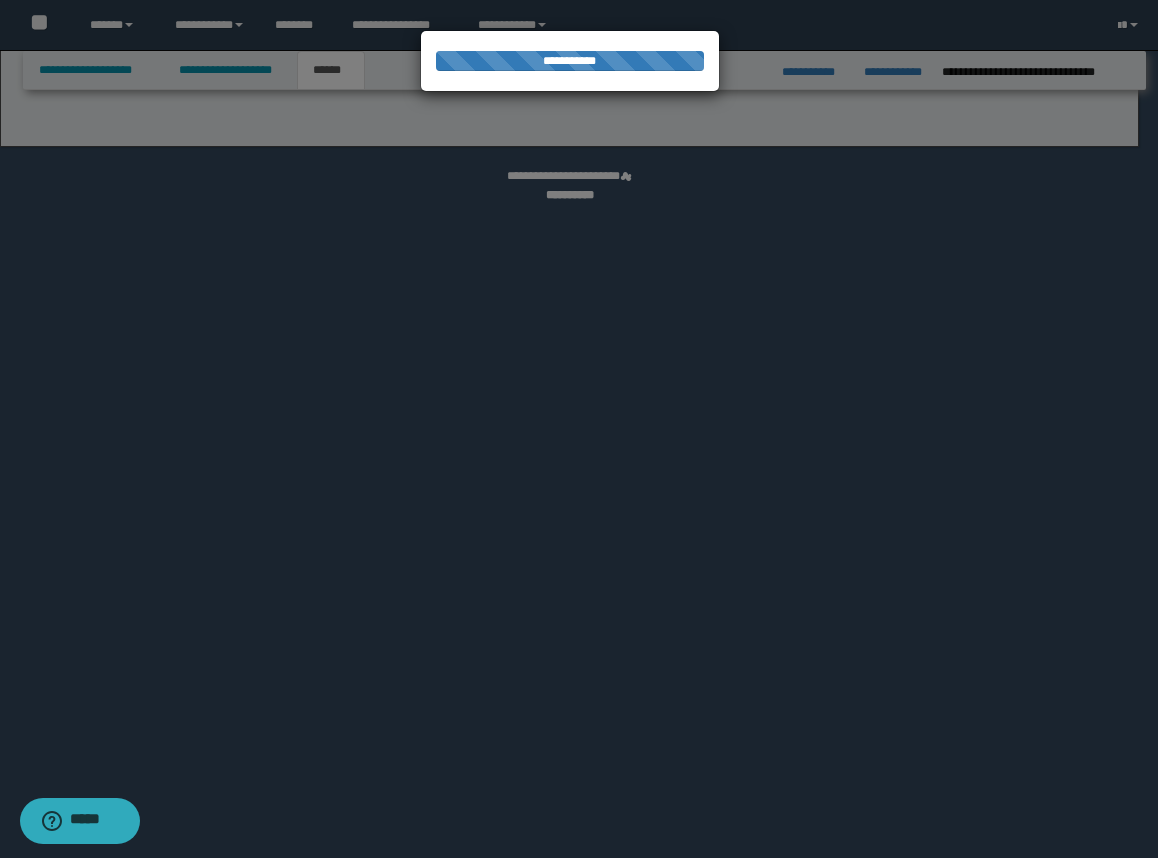select on "*" 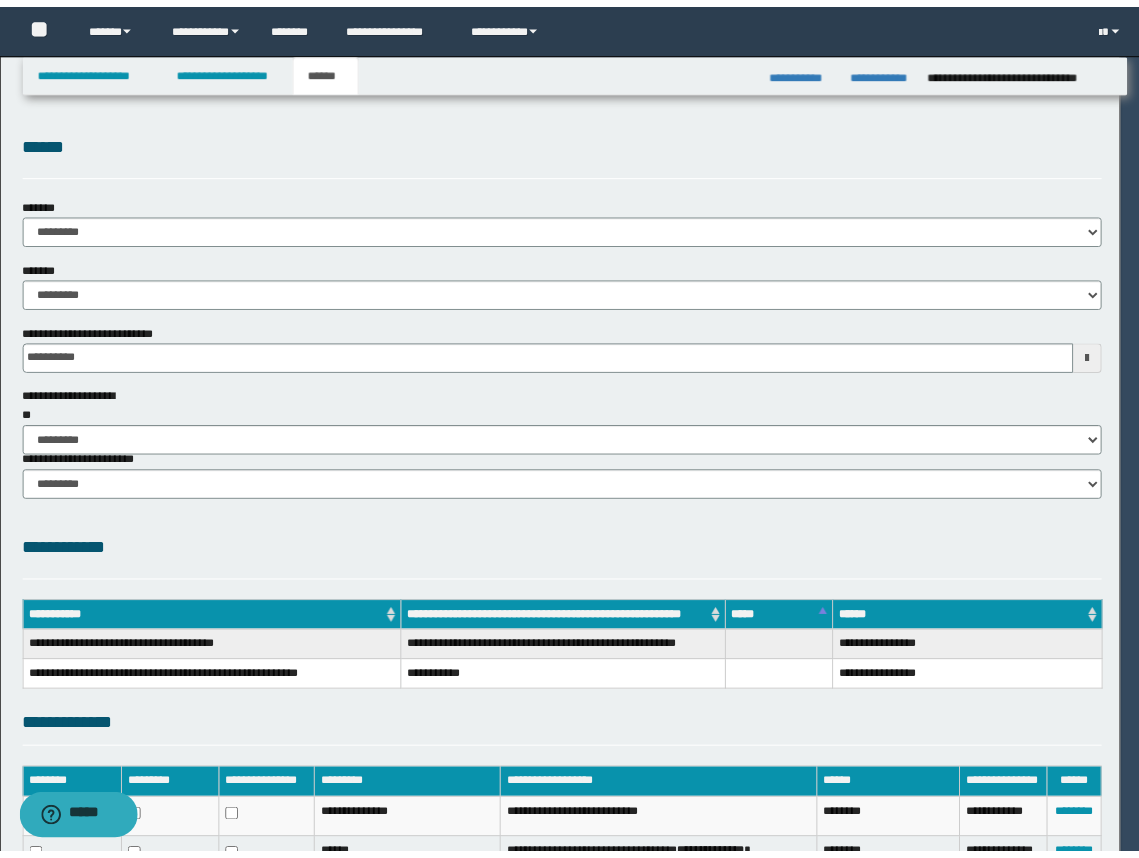 scroll, scrollTop: 0, scrollLeft: 0, axis: both 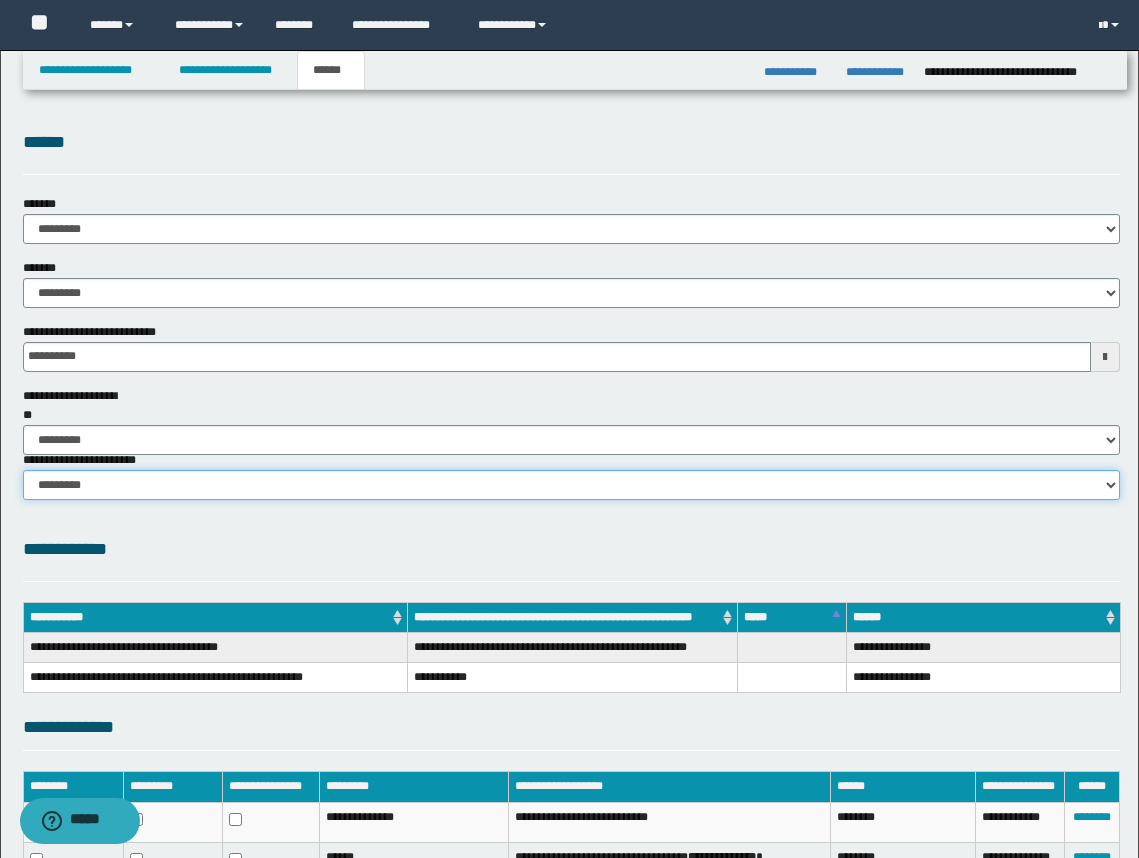 drag, startPoint x: 1105, startPoint y: 487, endPoint x: 1091, endPoint y: 490, distance: 14.3178215 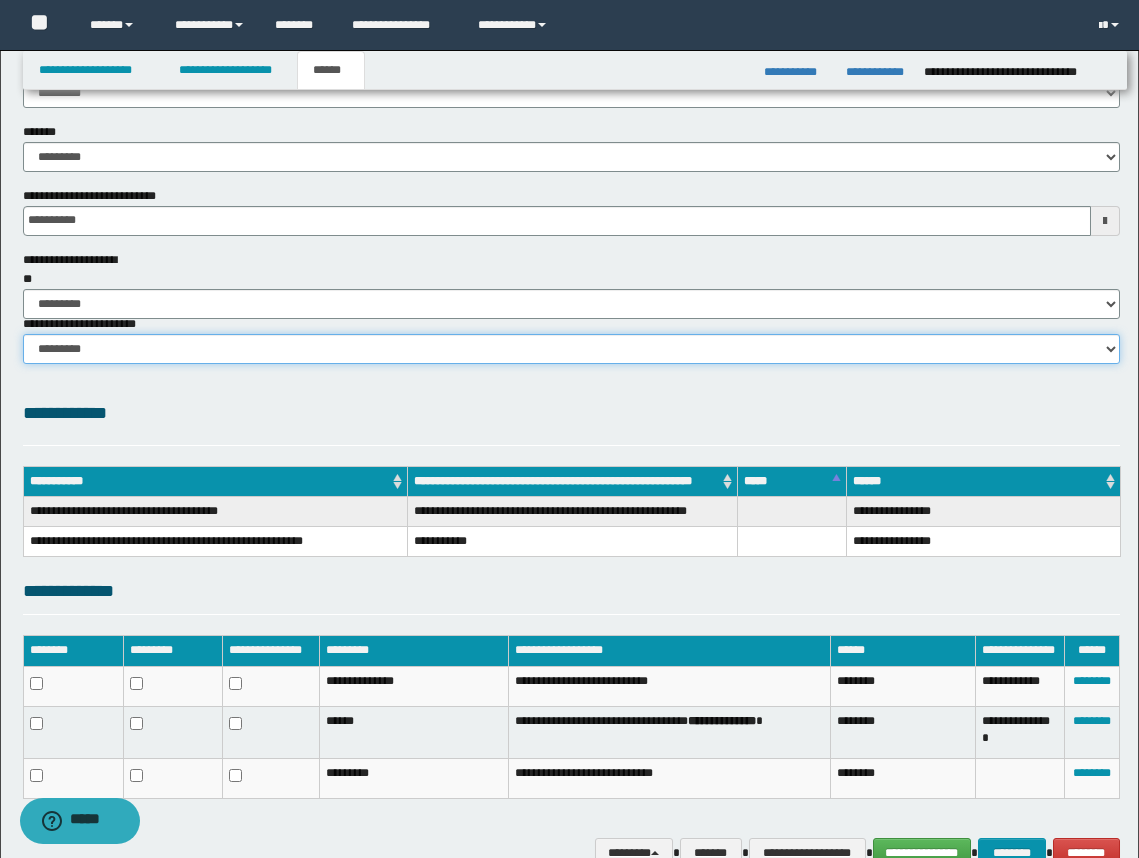 scroll, scrollTop: 243, scrollLeft: 0, axis: vertical 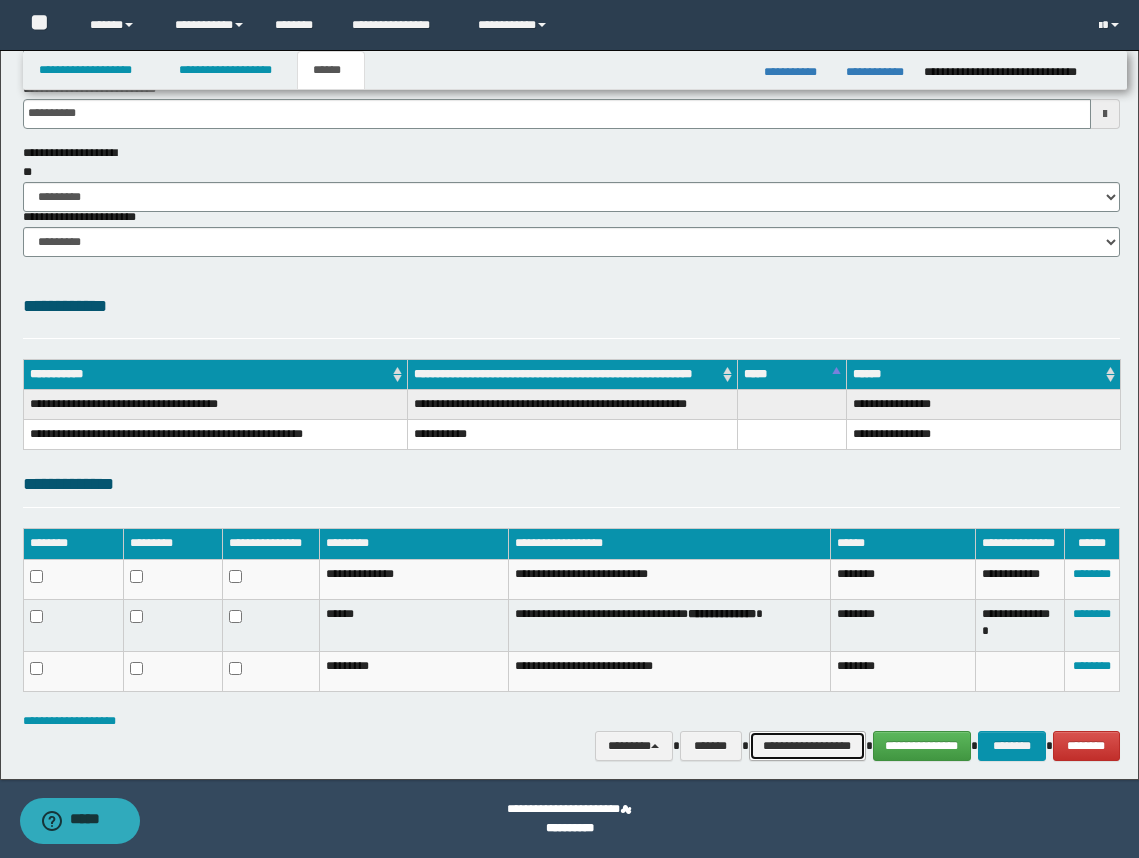 click on "**********" at bounding box center [807, 746] 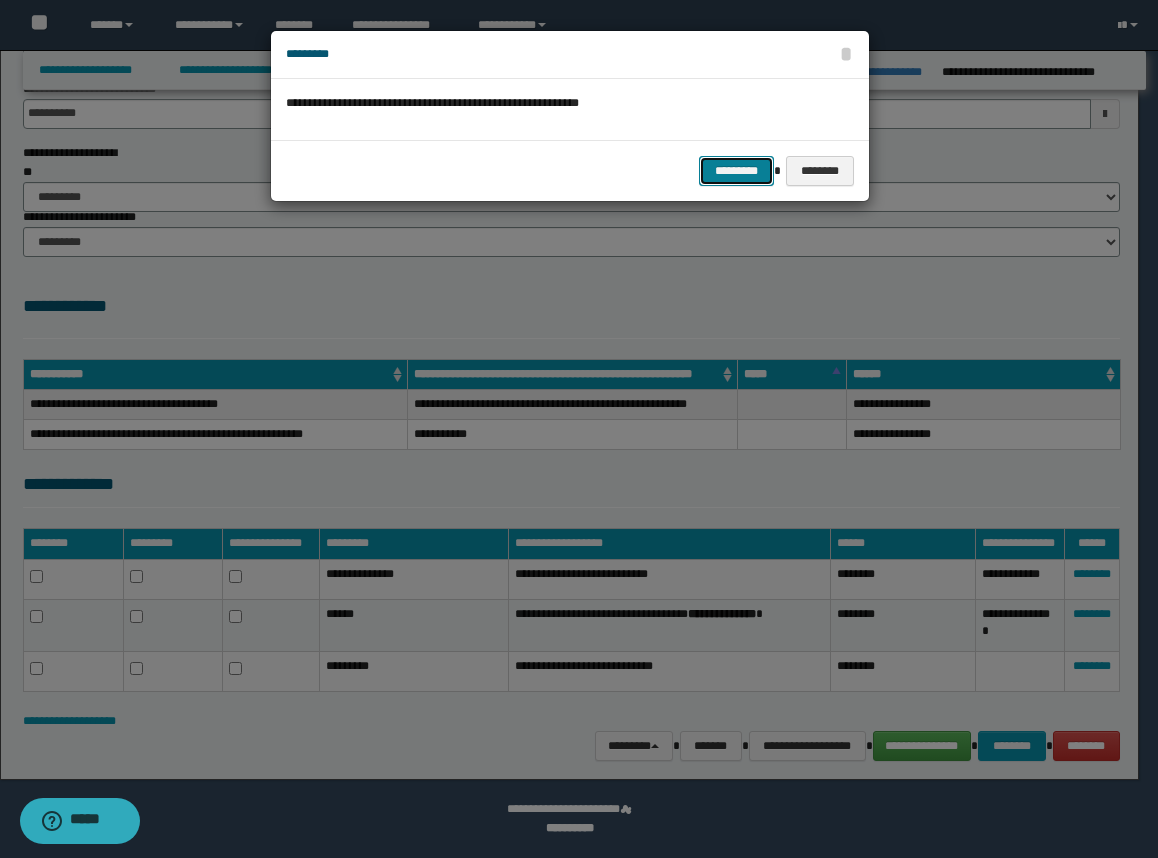 click on "*********" at bounding box center [736, 171] 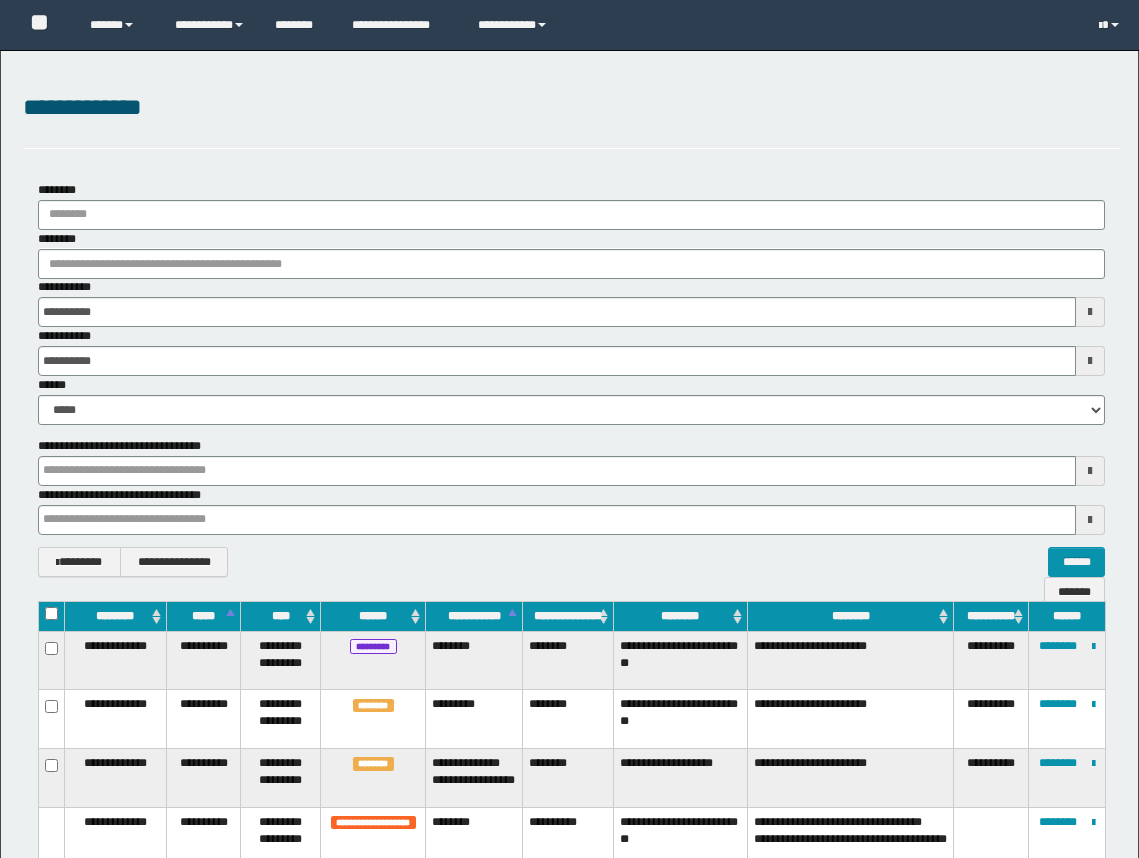 scroll, scrollTop: 250, scrollLeft: 0, axis: vertical 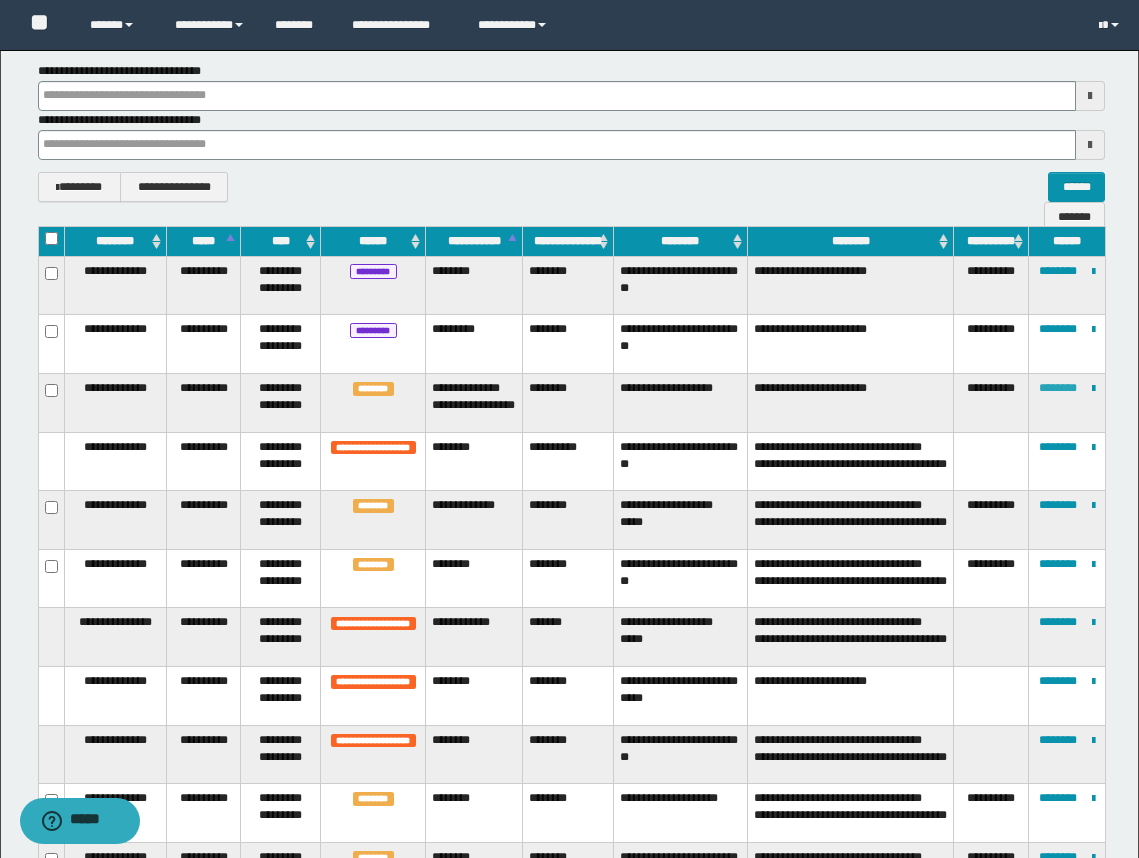 click on "********" at bounding box center (1058, 388) 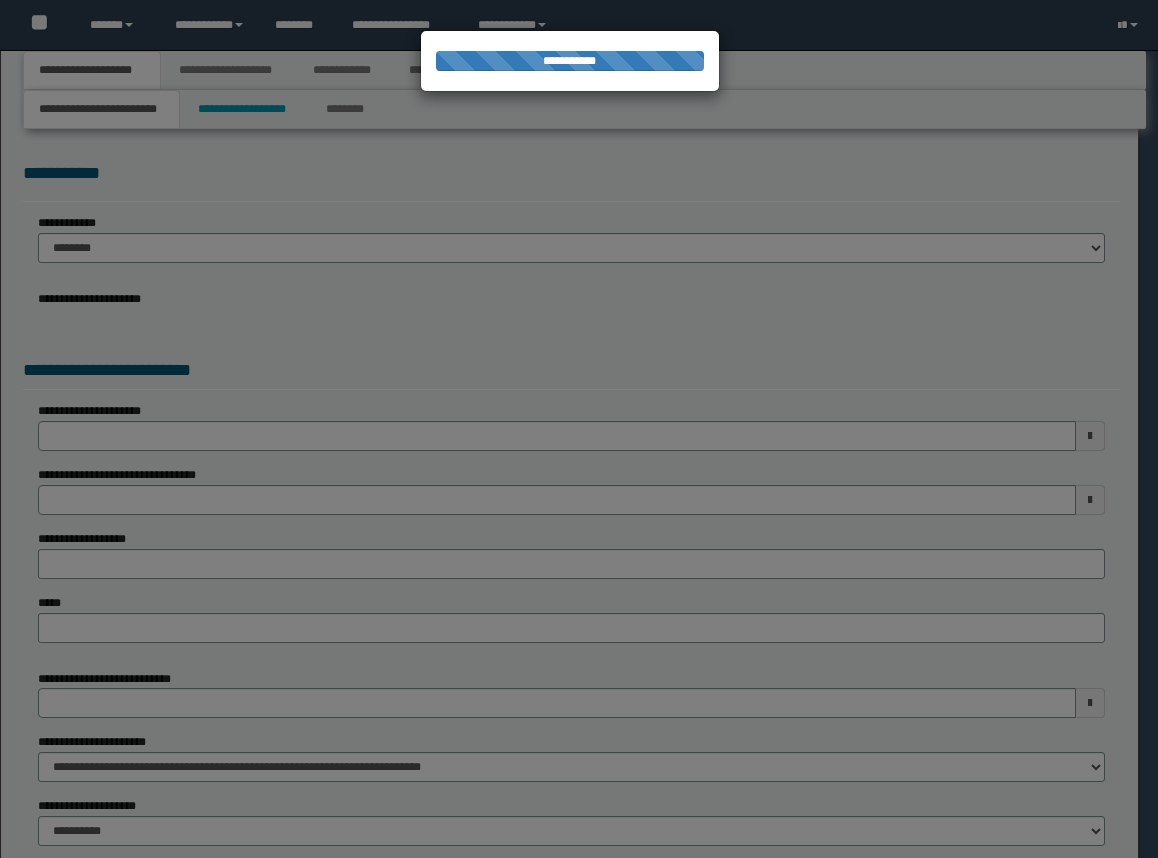 scroll, scrollTop: 0, scrollLeft: 0, axis: both 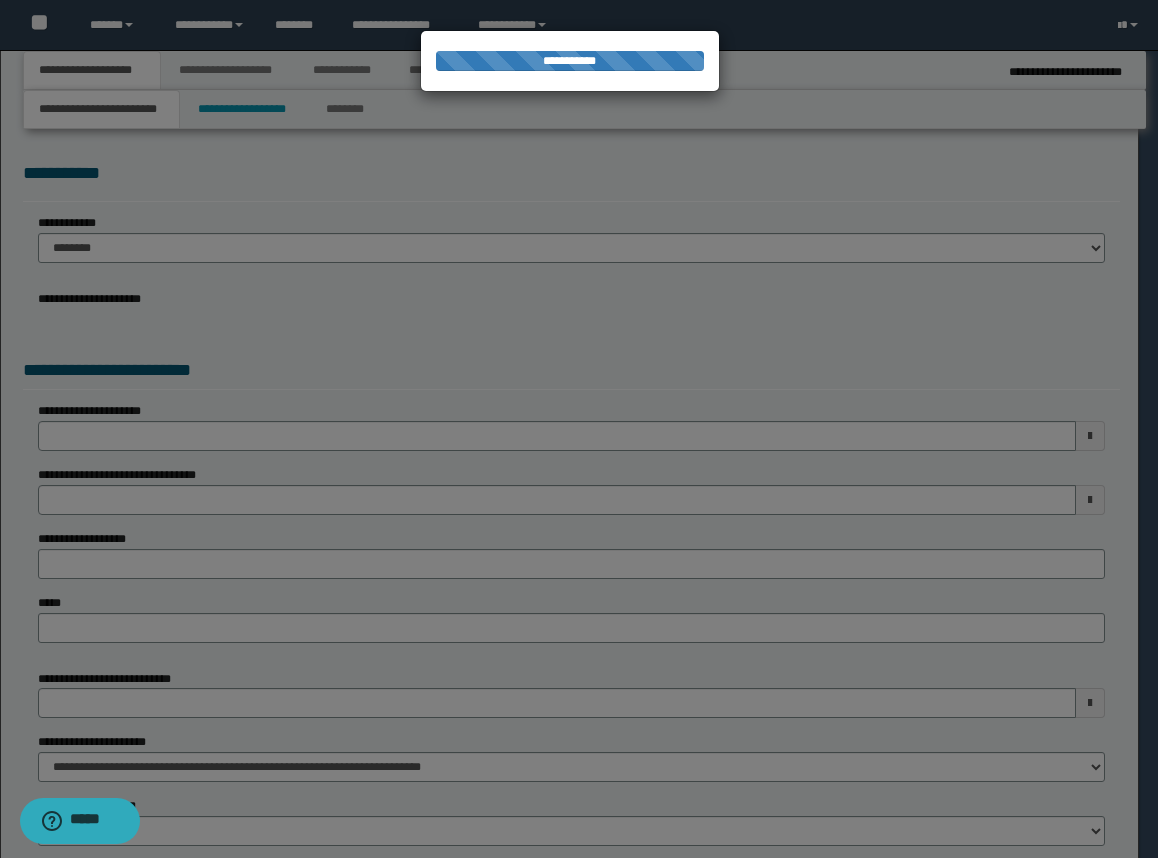 select on "*" 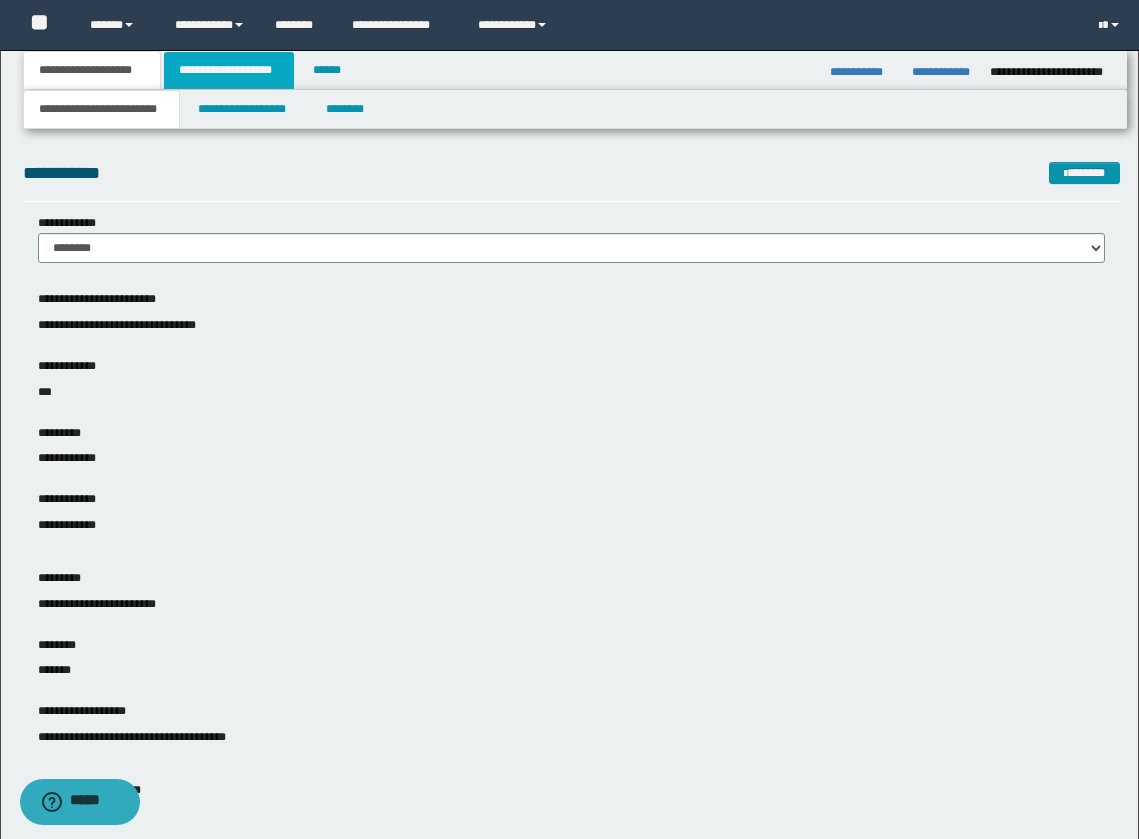 click on "**********" at bounding box center [229, 70] 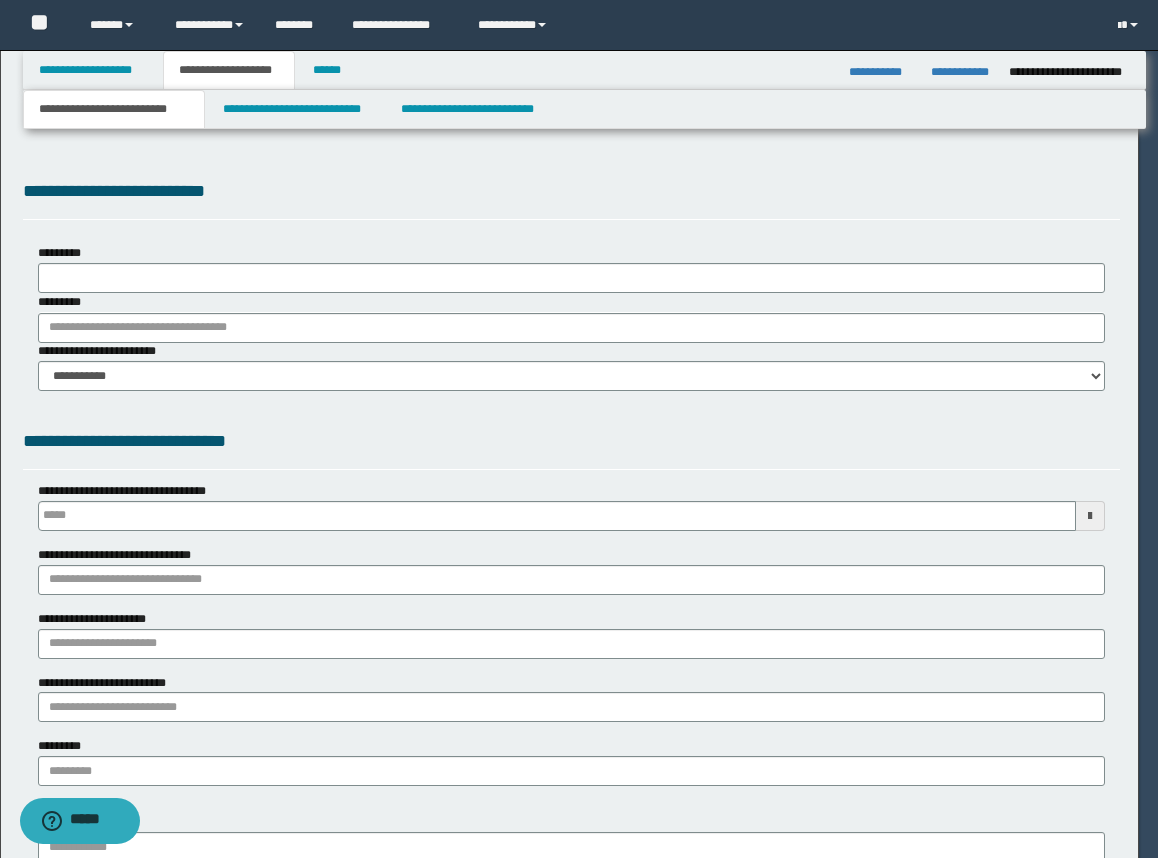 type 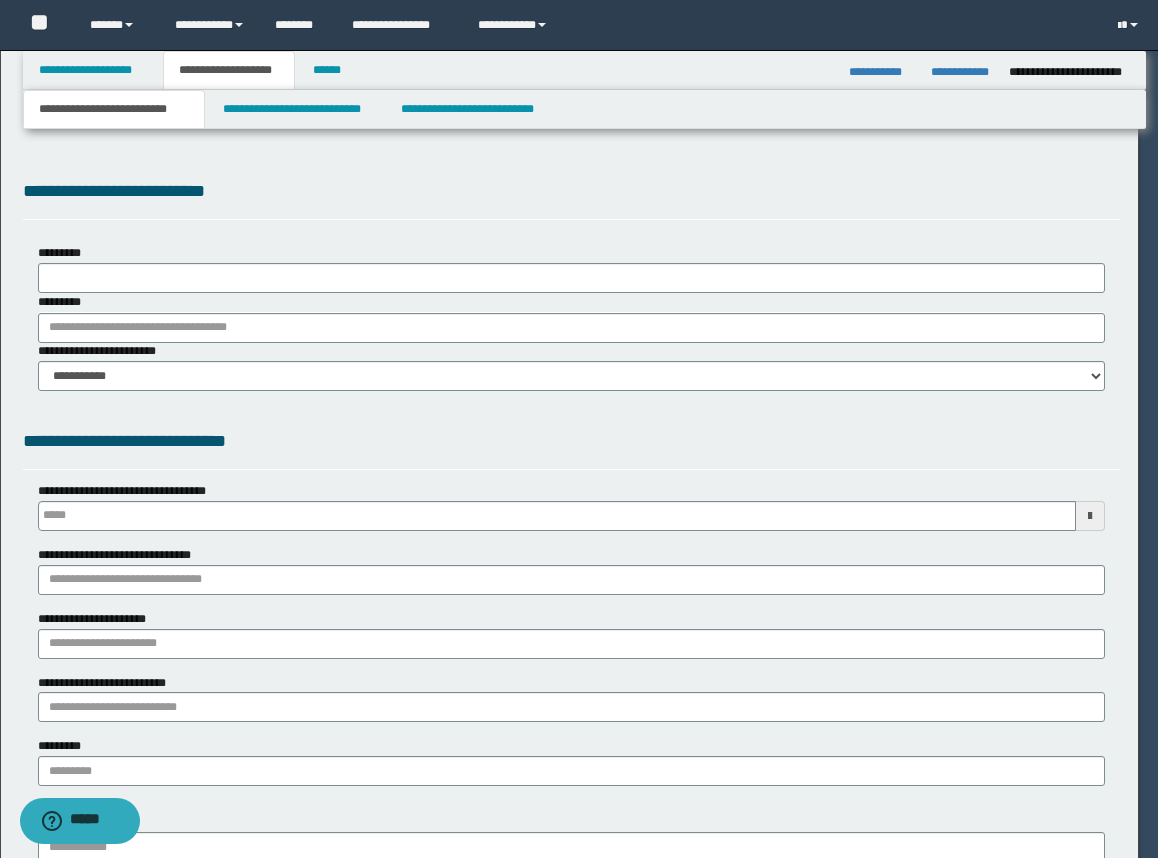 scroll, scrollTop: 0, scrollLeft: 0, axis: both 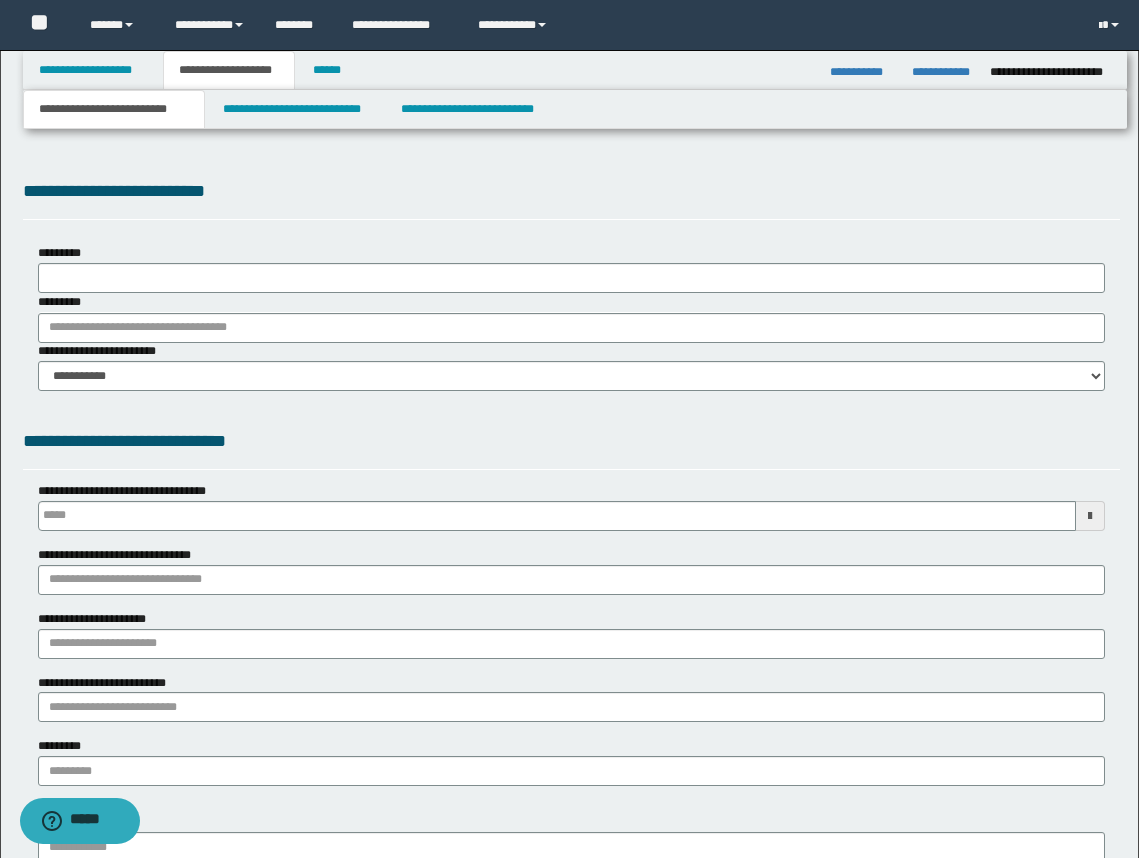 type on "**********" 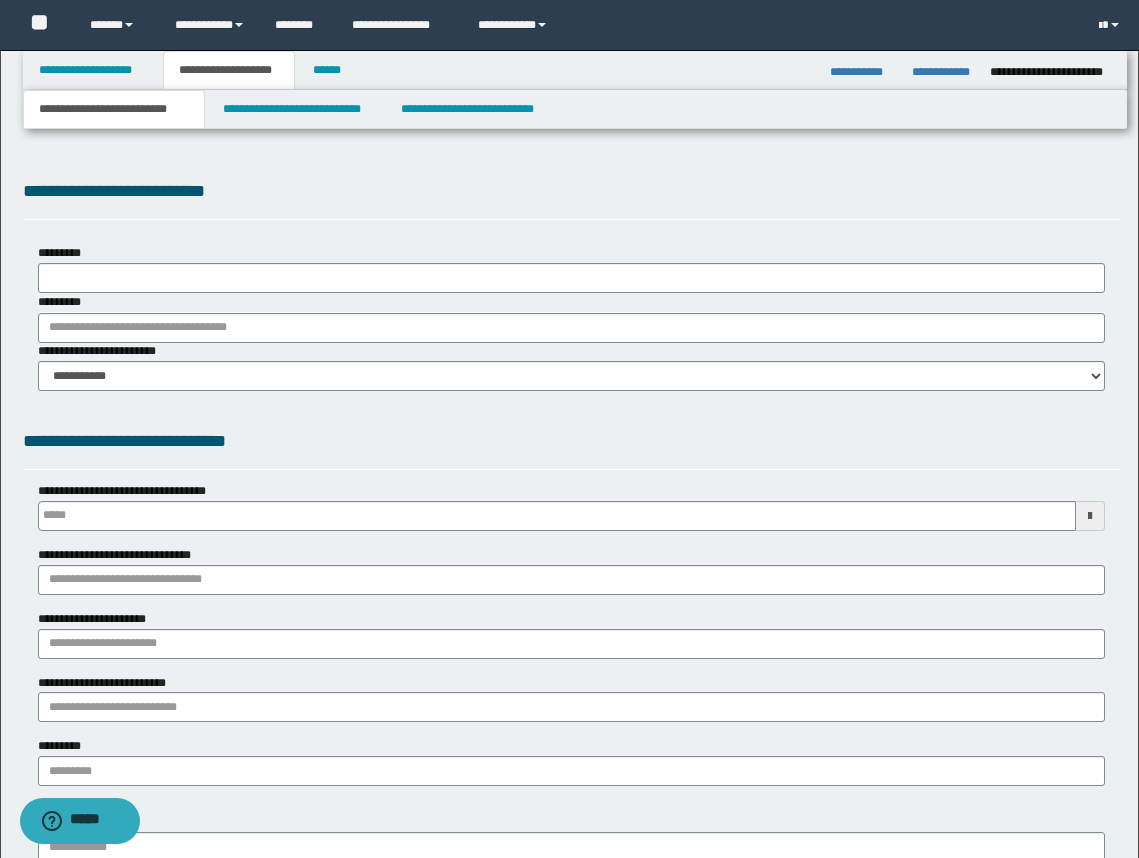 select on "*" 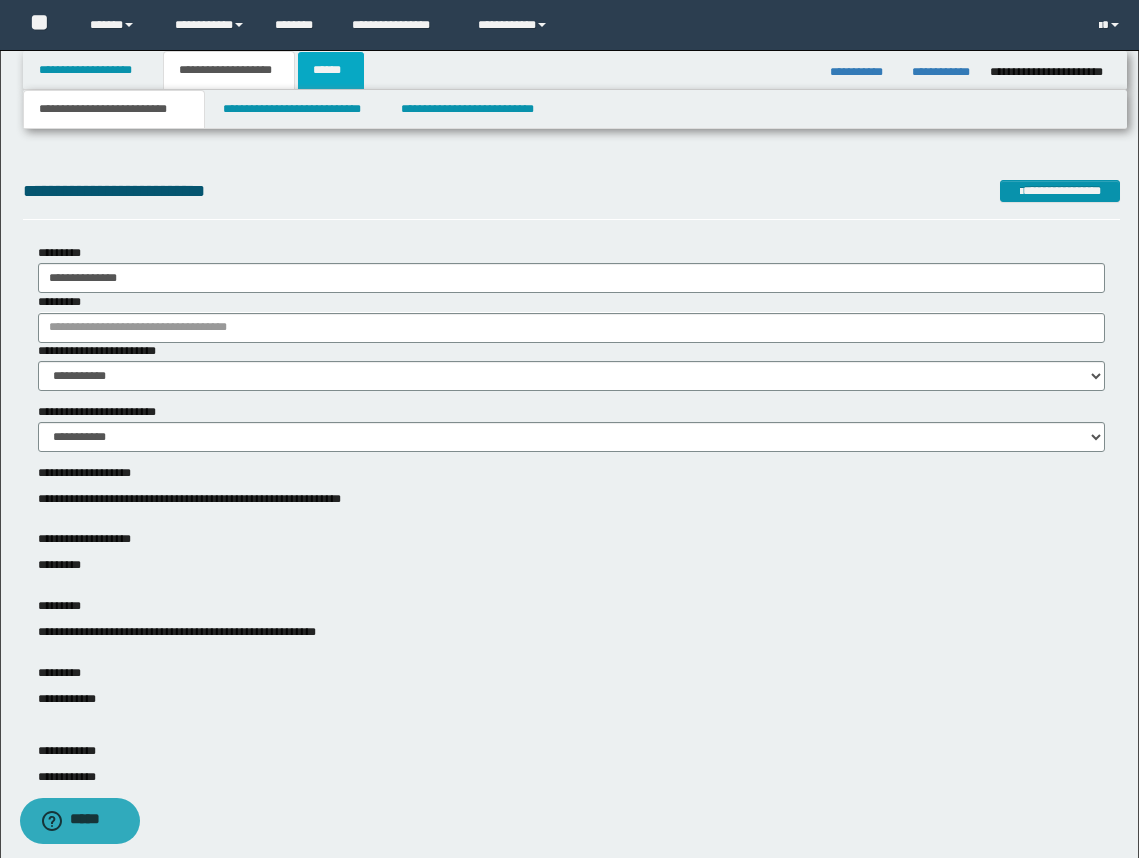 click on "******" at bounding box center [331, 70] 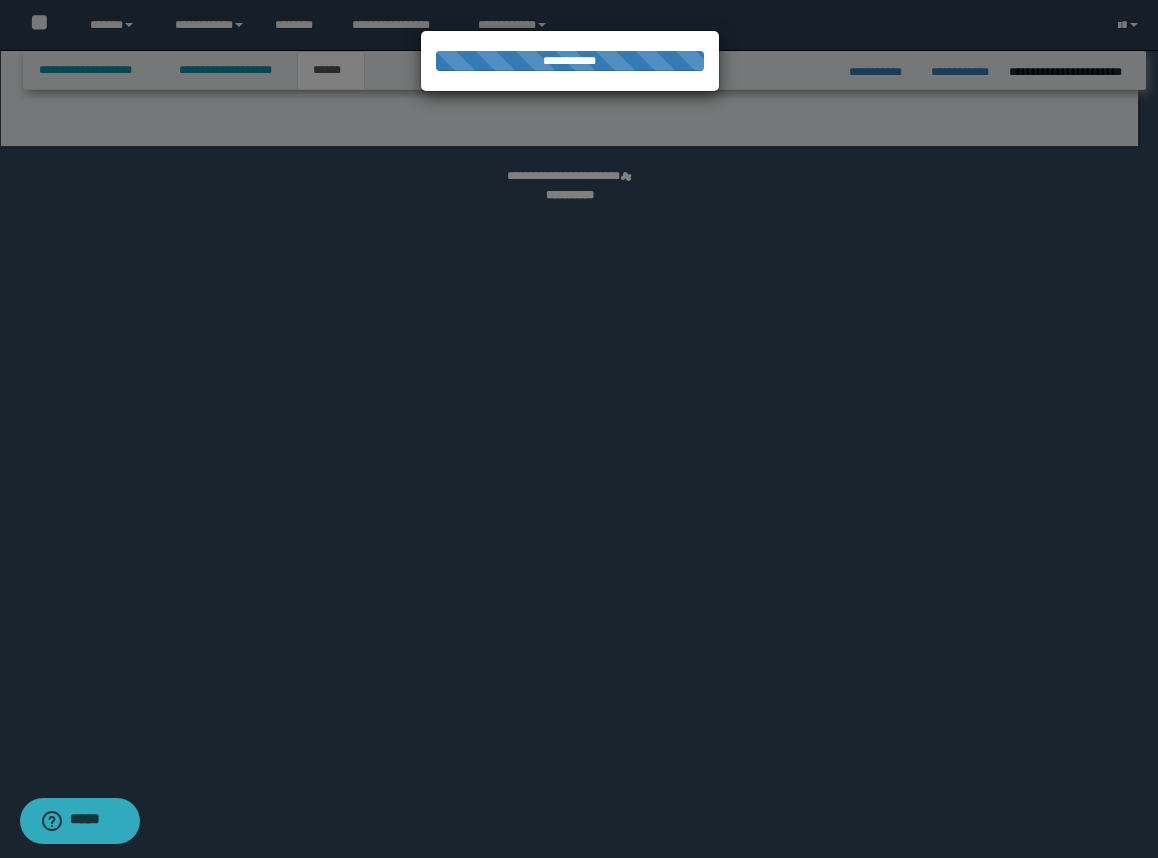 select on "*" 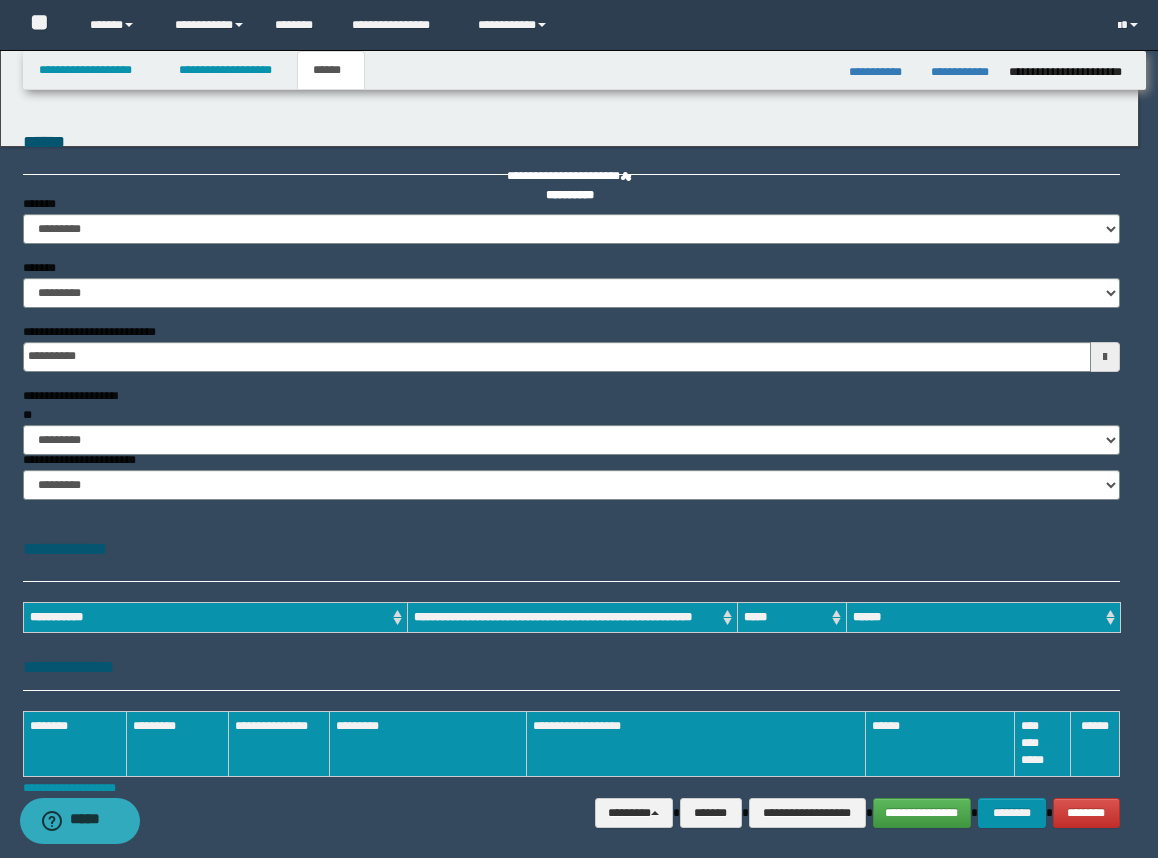scroll, scrollTop: 0, scrollLeft: 0, axis: both 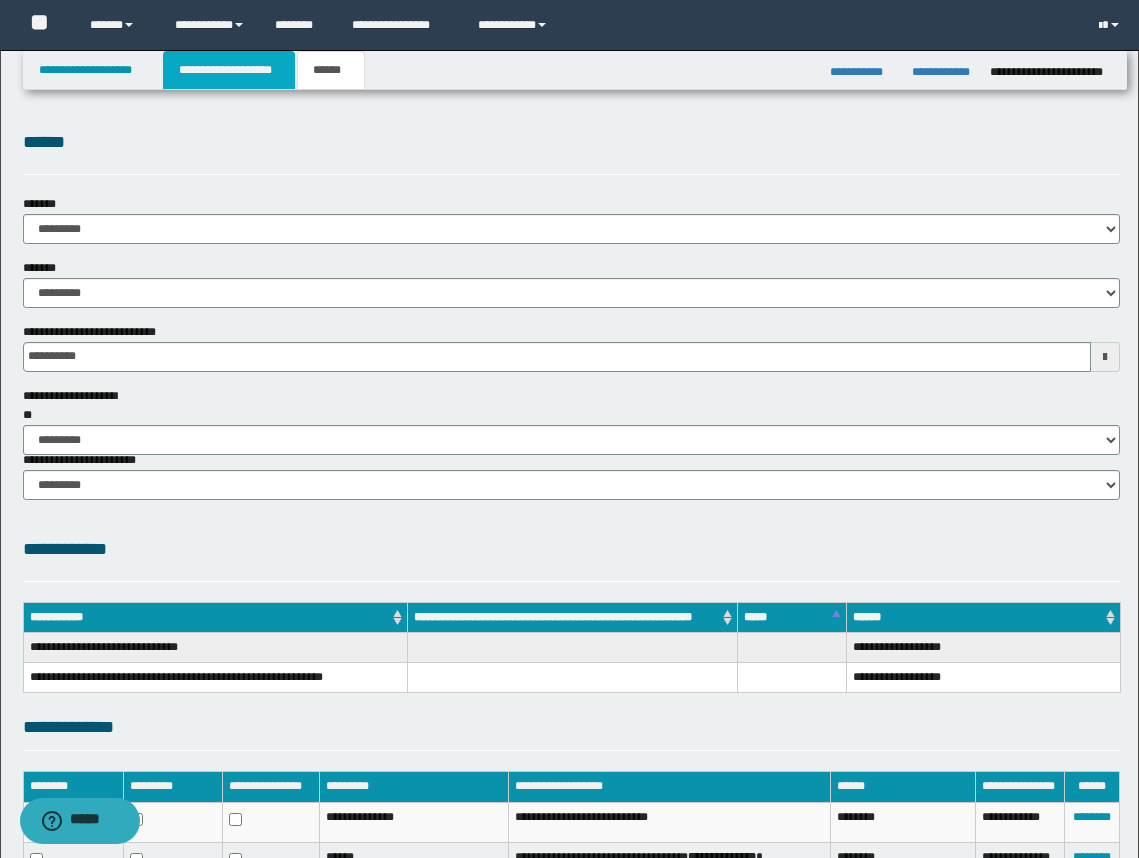 click on "**********" at bounding box center (229, 70) 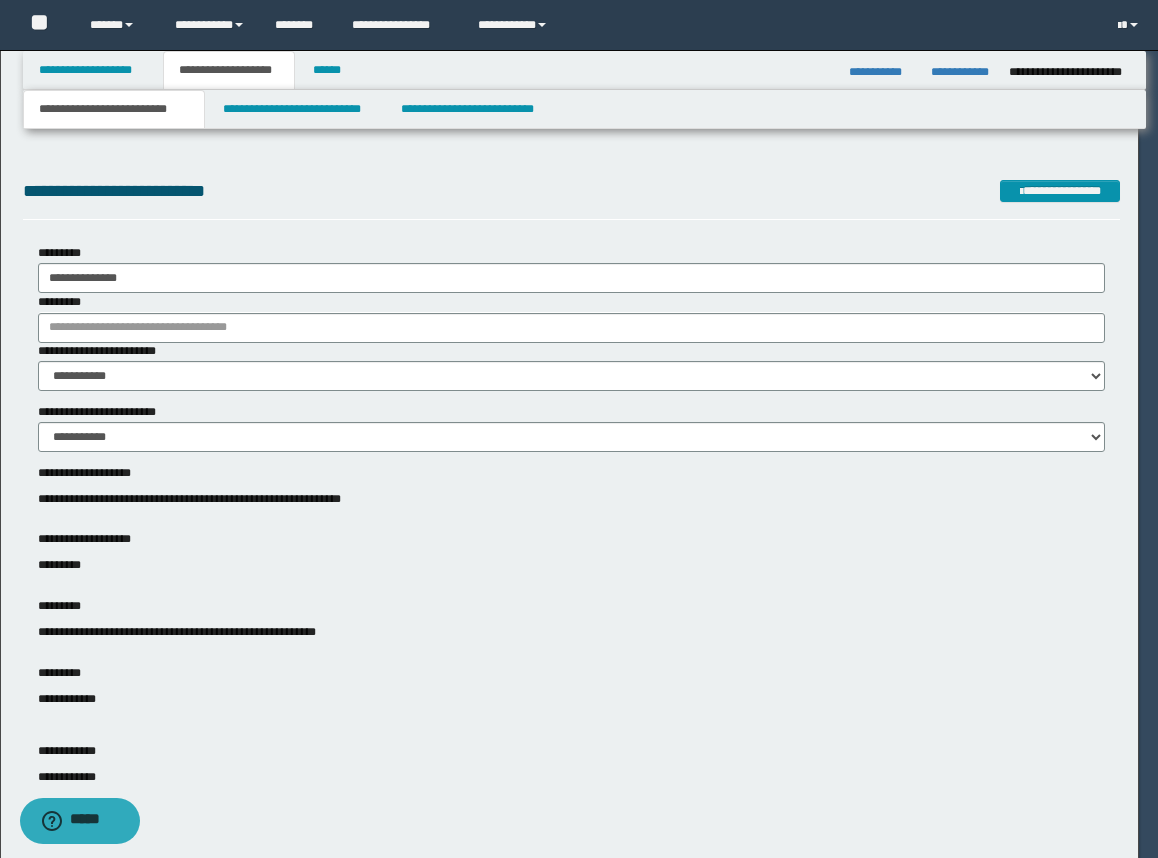 type 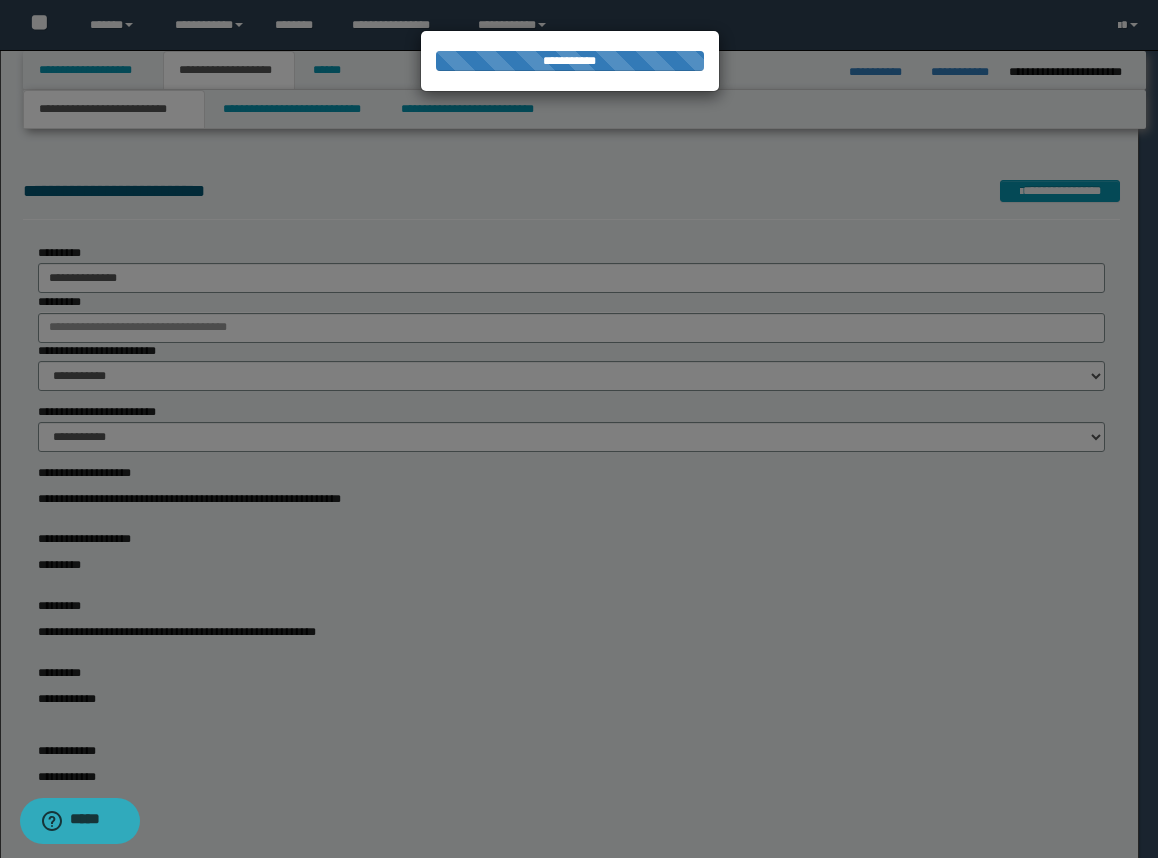 type 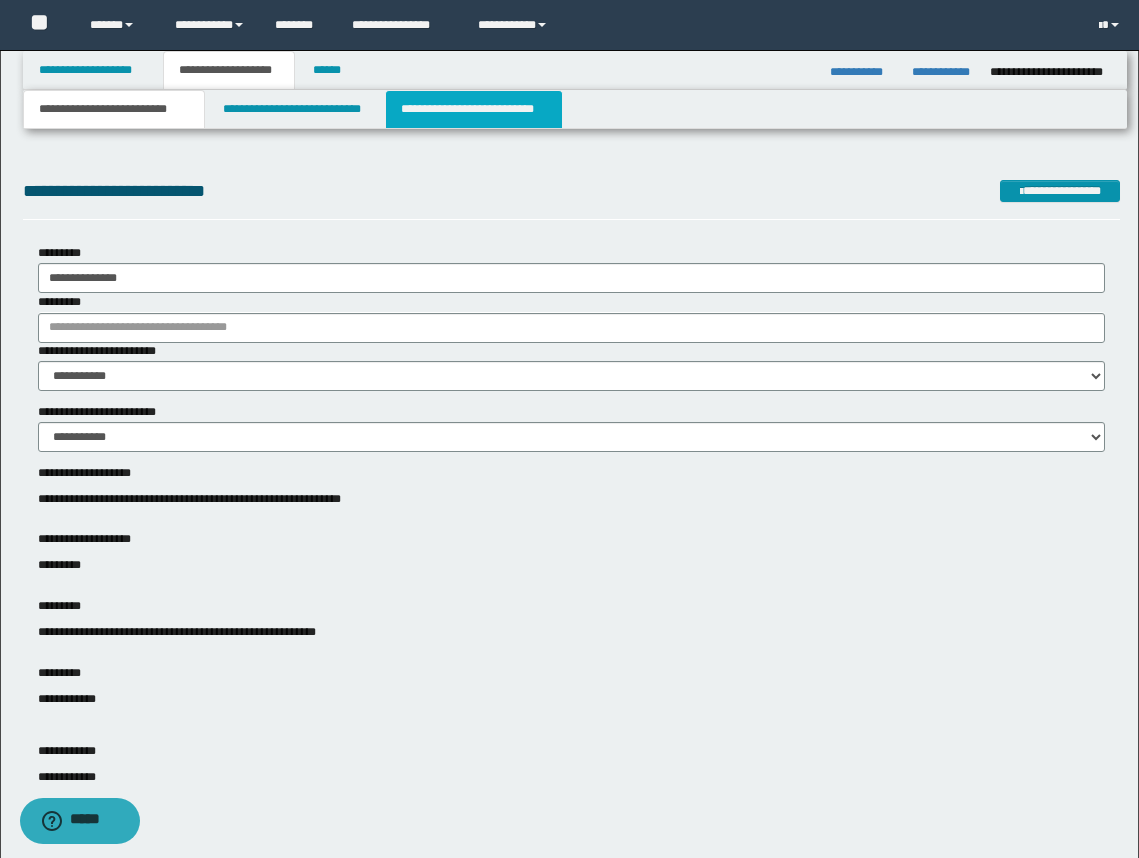 click on "**********" at bounding box center (474, 109) 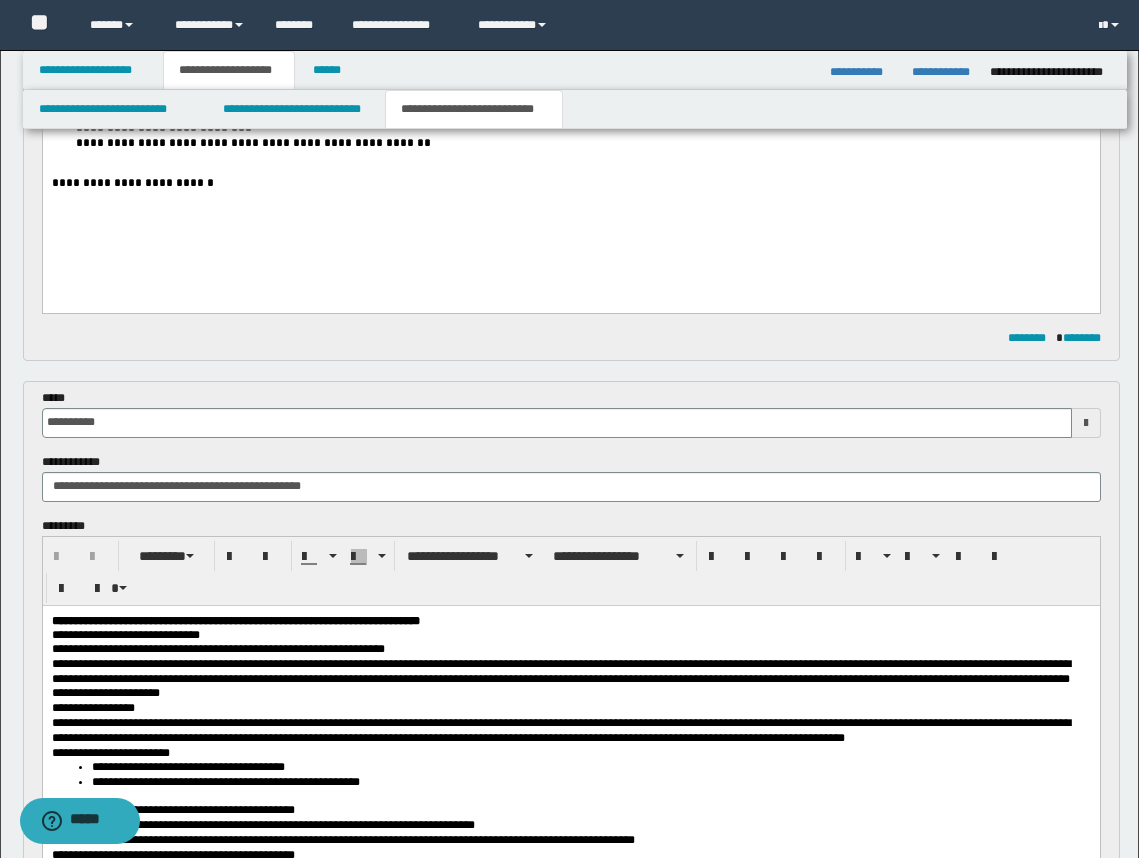 scroll, scrollTop: 875, scrollLeft: 0, axis: vertical 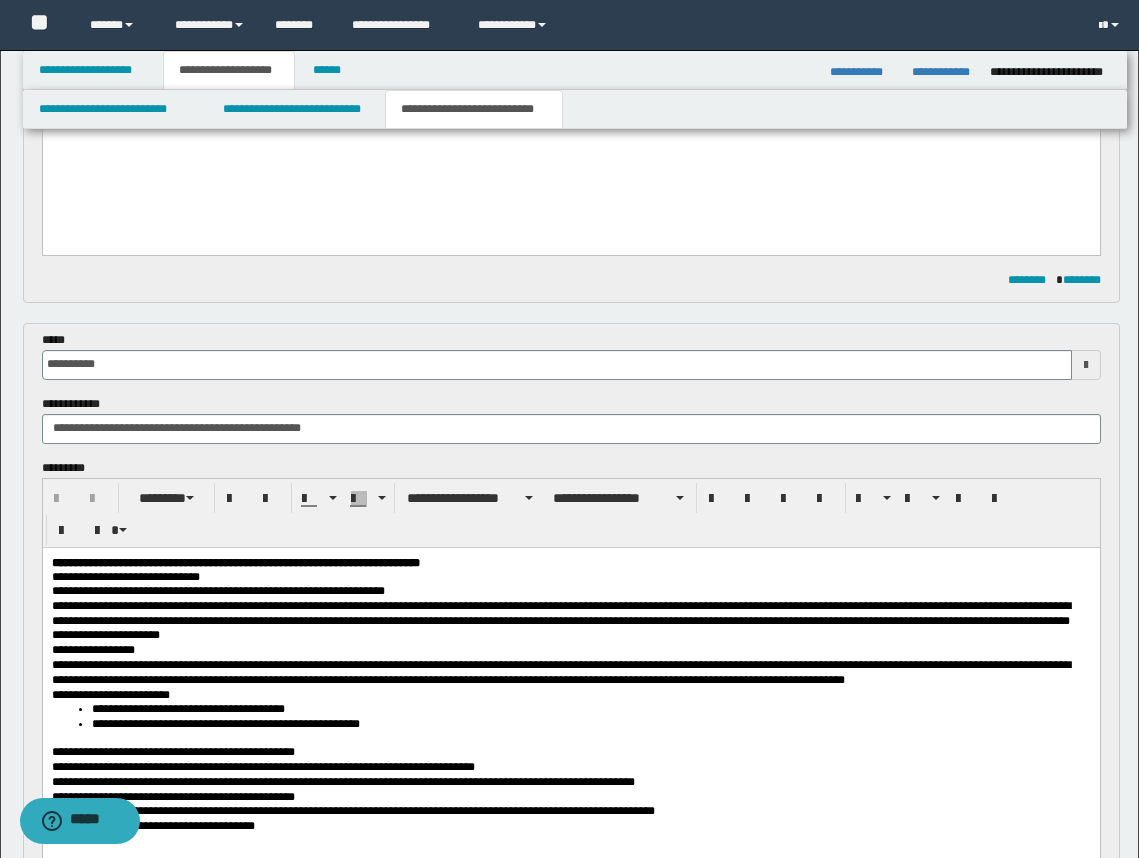 click at bounding box center (1086, 365) 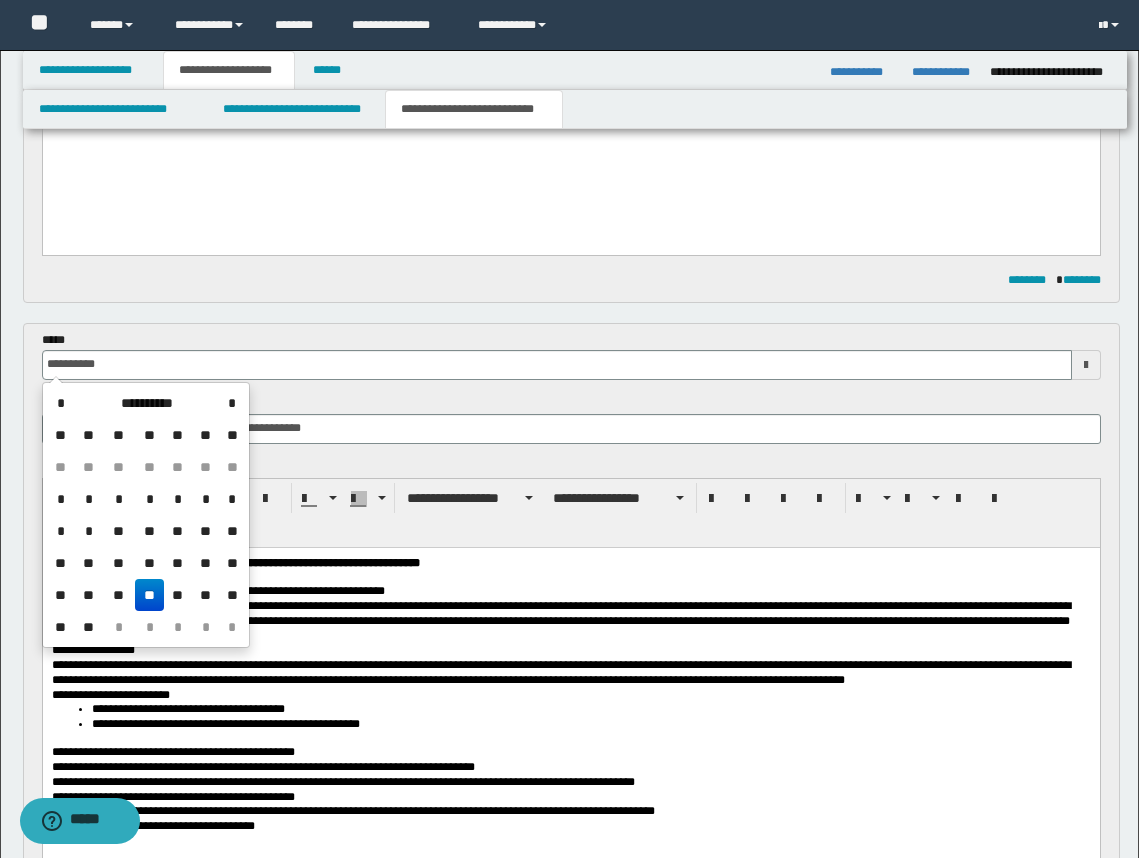 drag, startPoint x: 233, startPoint y: 404, endPoint x: 228, endPoint y: 426, distance: 22.561028 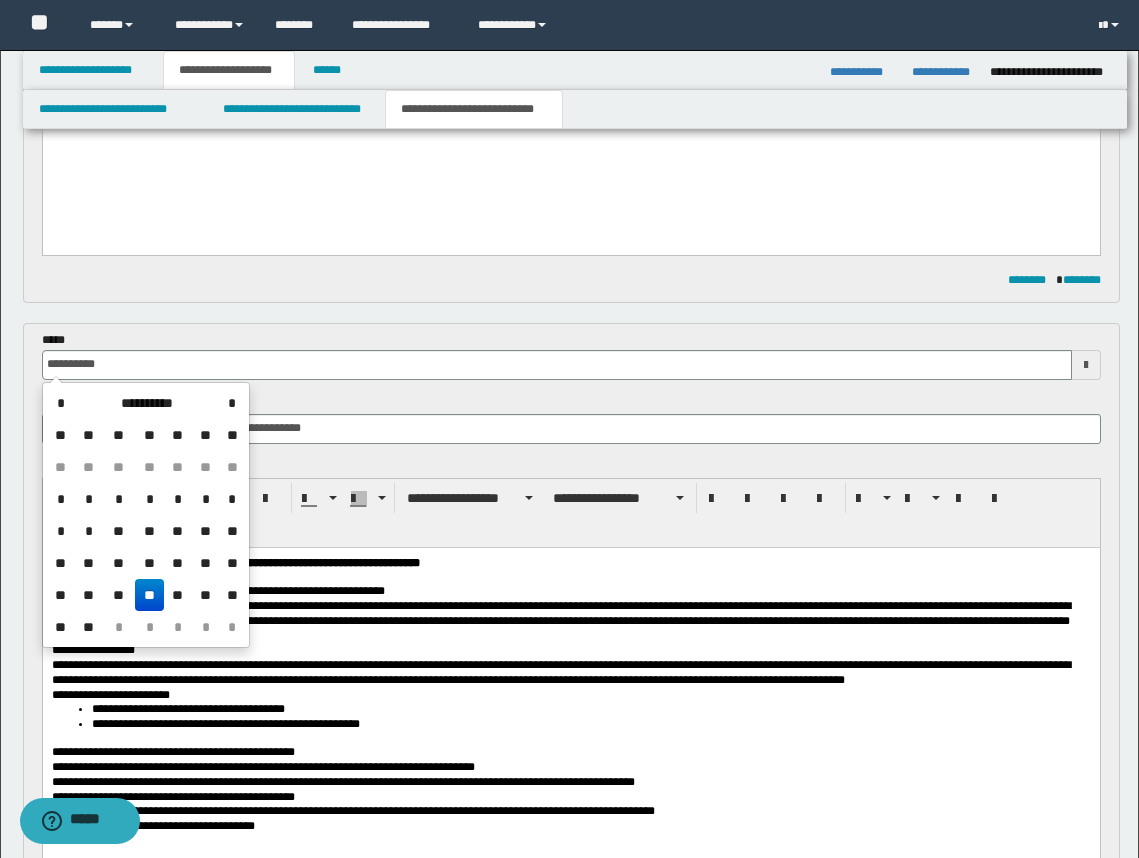 click on "*" at bounding box center (232, 403) 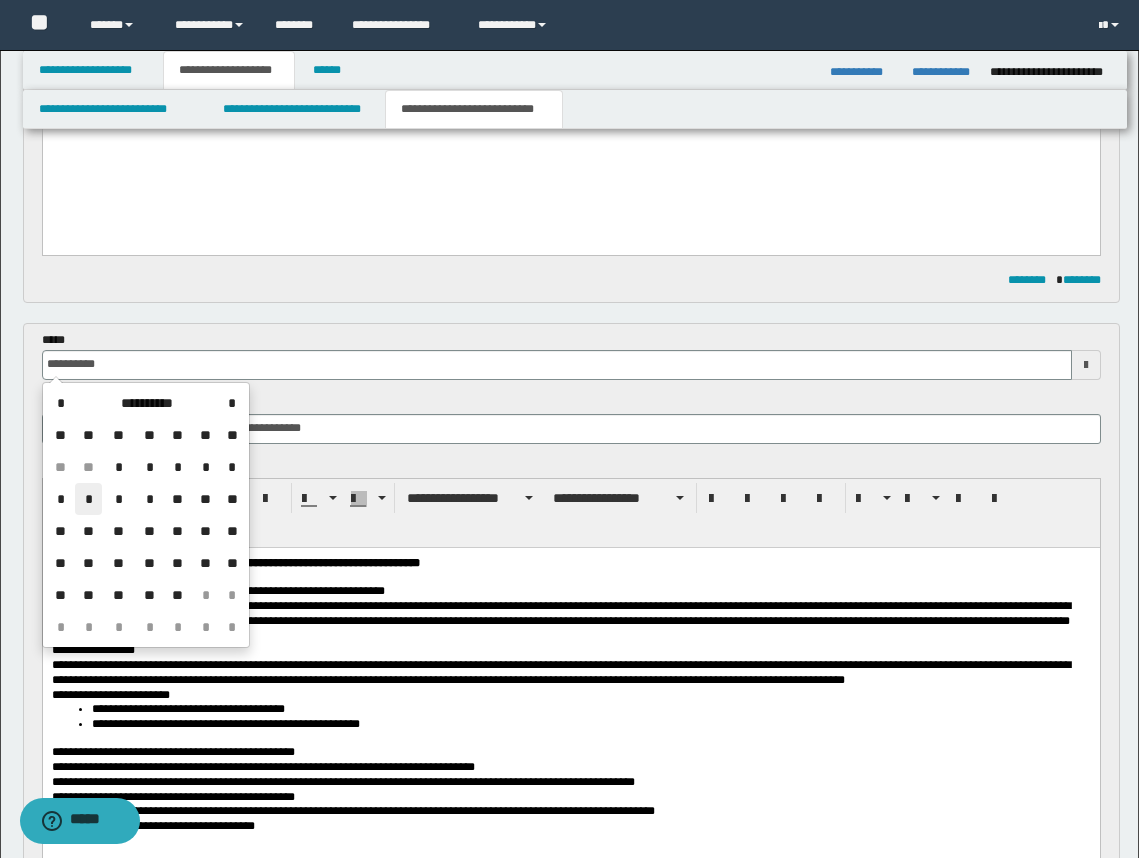 click on "*" at bounding box center [89, 499] 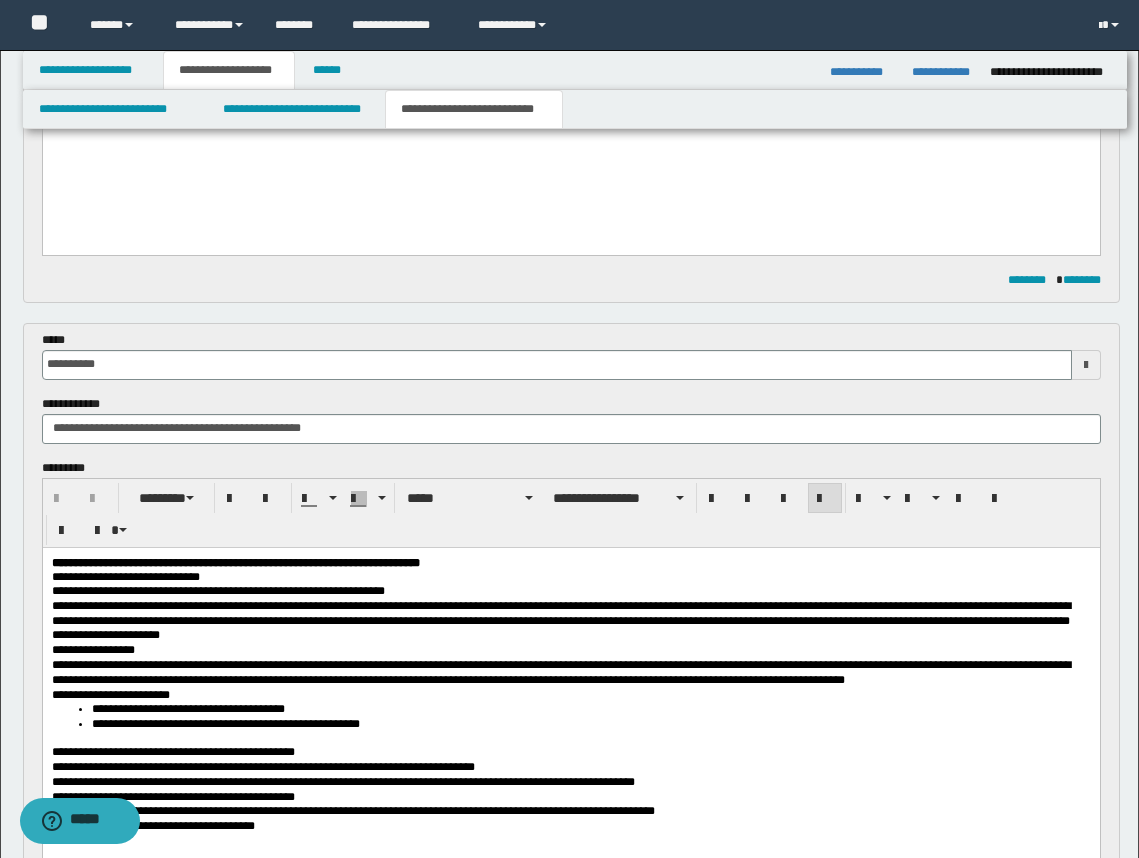 click on "**********" at bounding box center [570, 727] 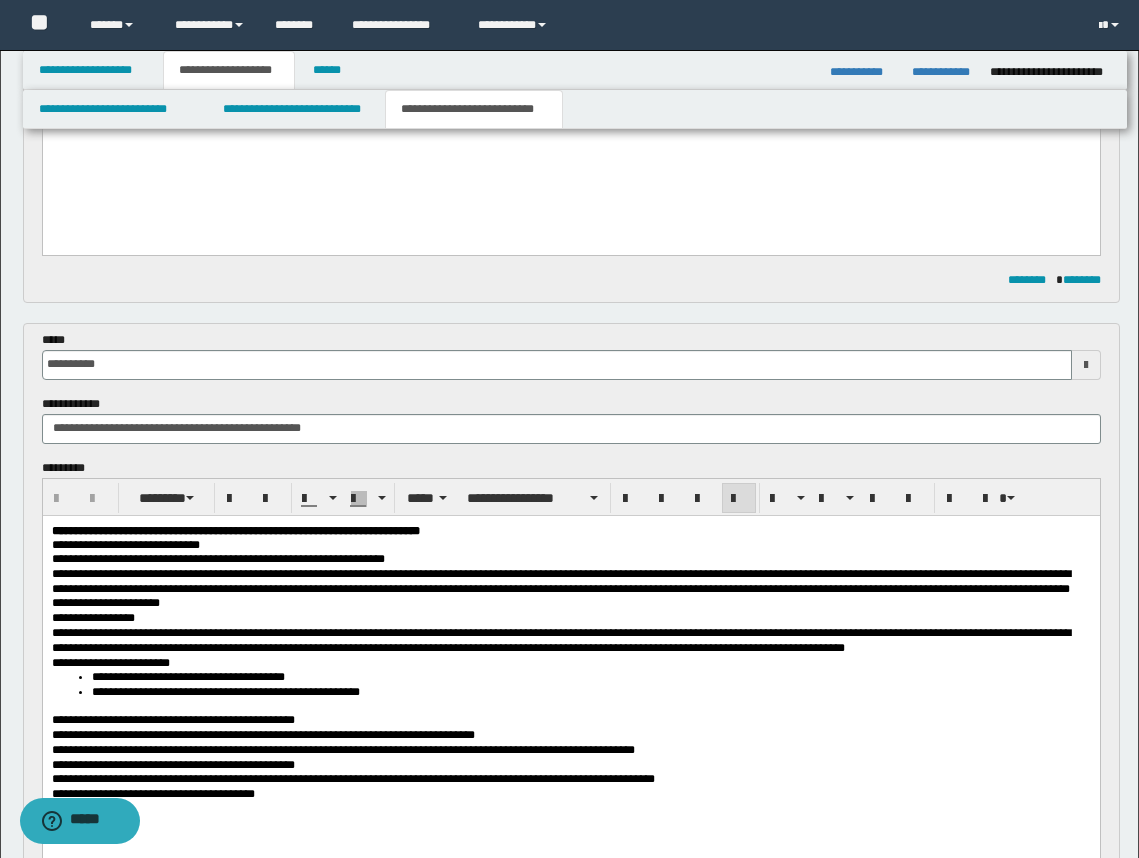 type 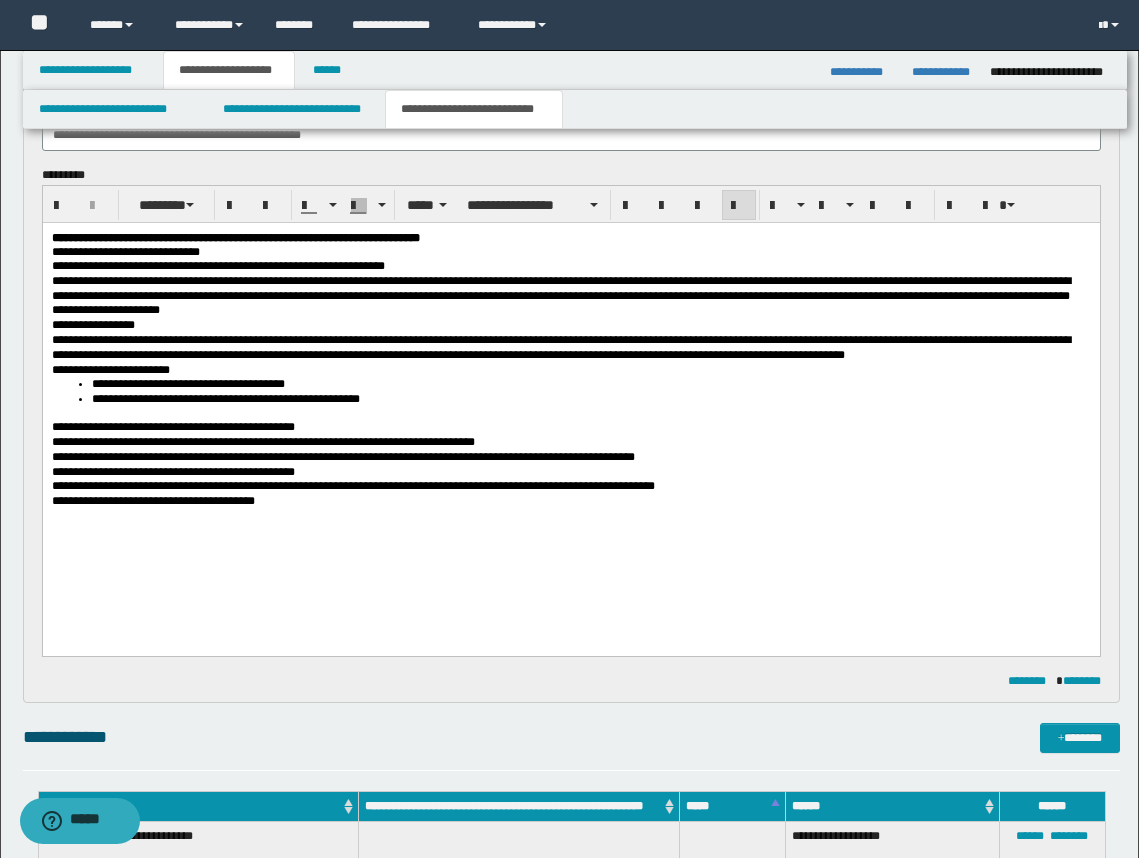 scroll, scrollTop: 1125, scrollLeft: 0, axis: vertical 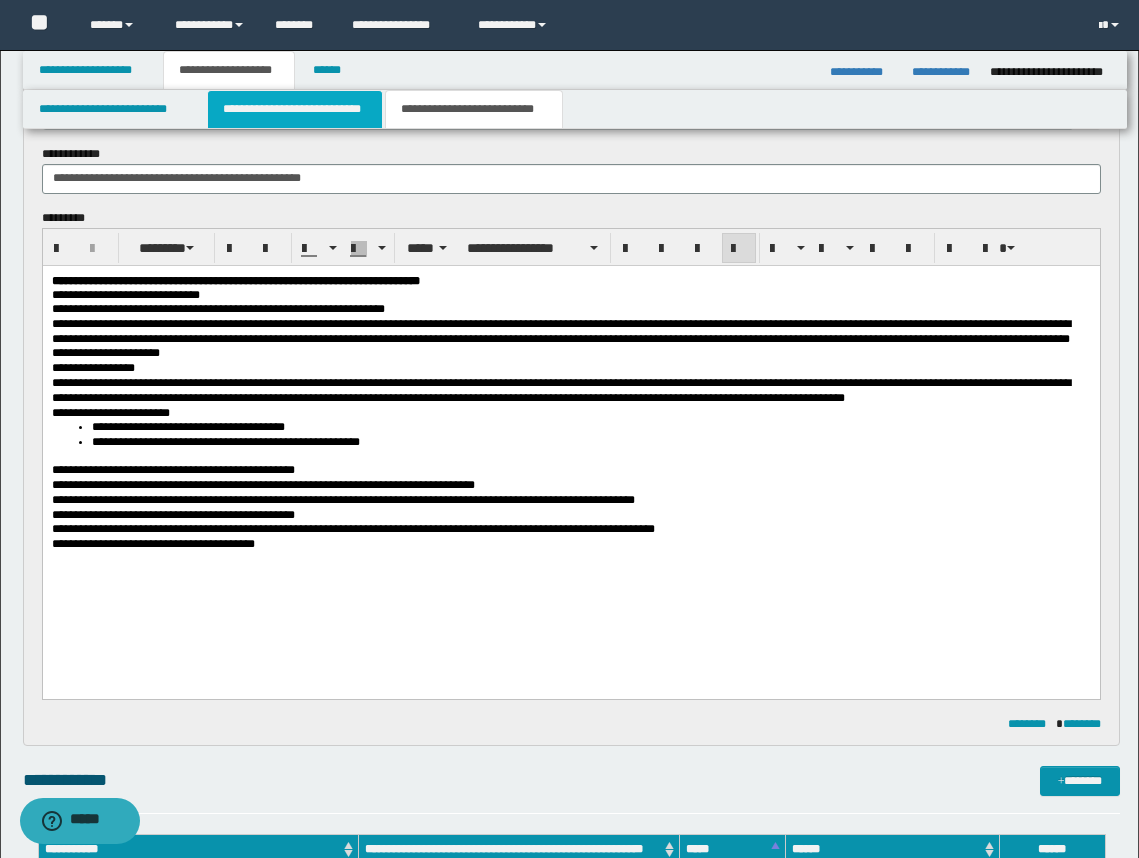 click on "**********" at bounding box center (295, 109) 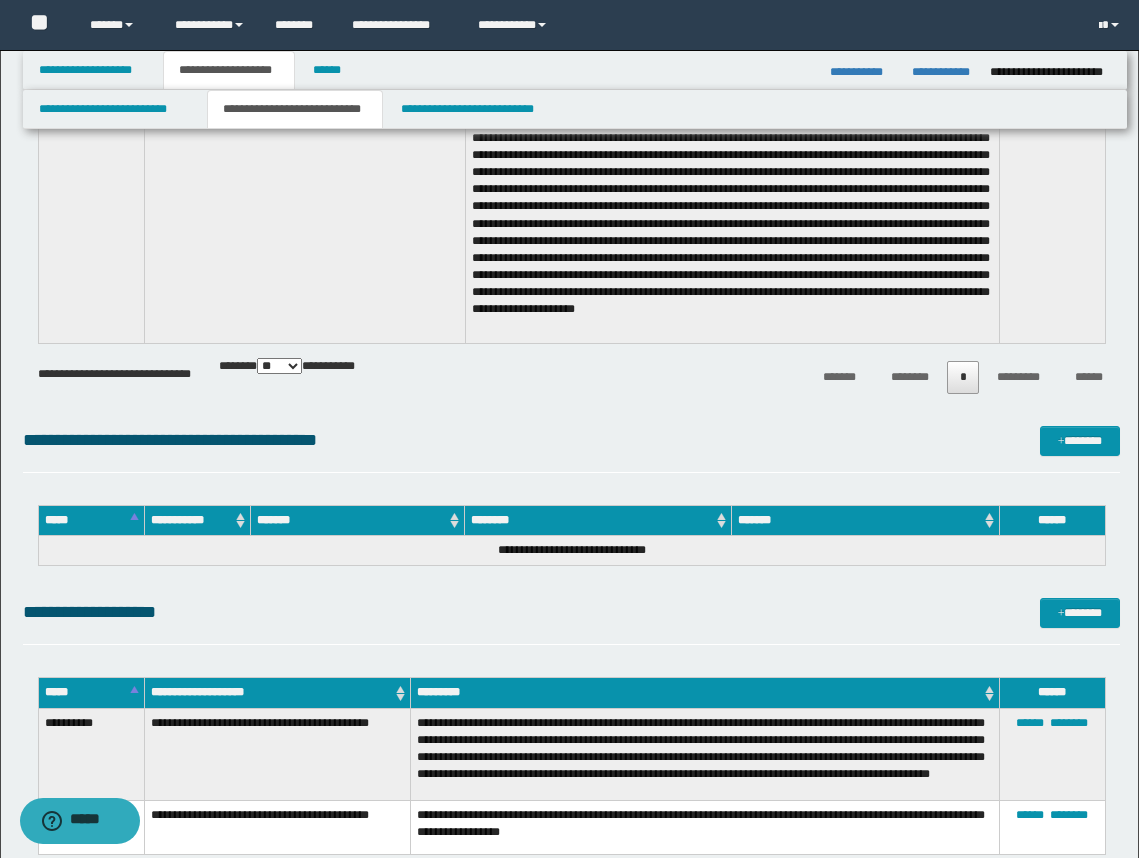 scroll, scrollTop: 1750, scrollLeft: 0, axis: vertical 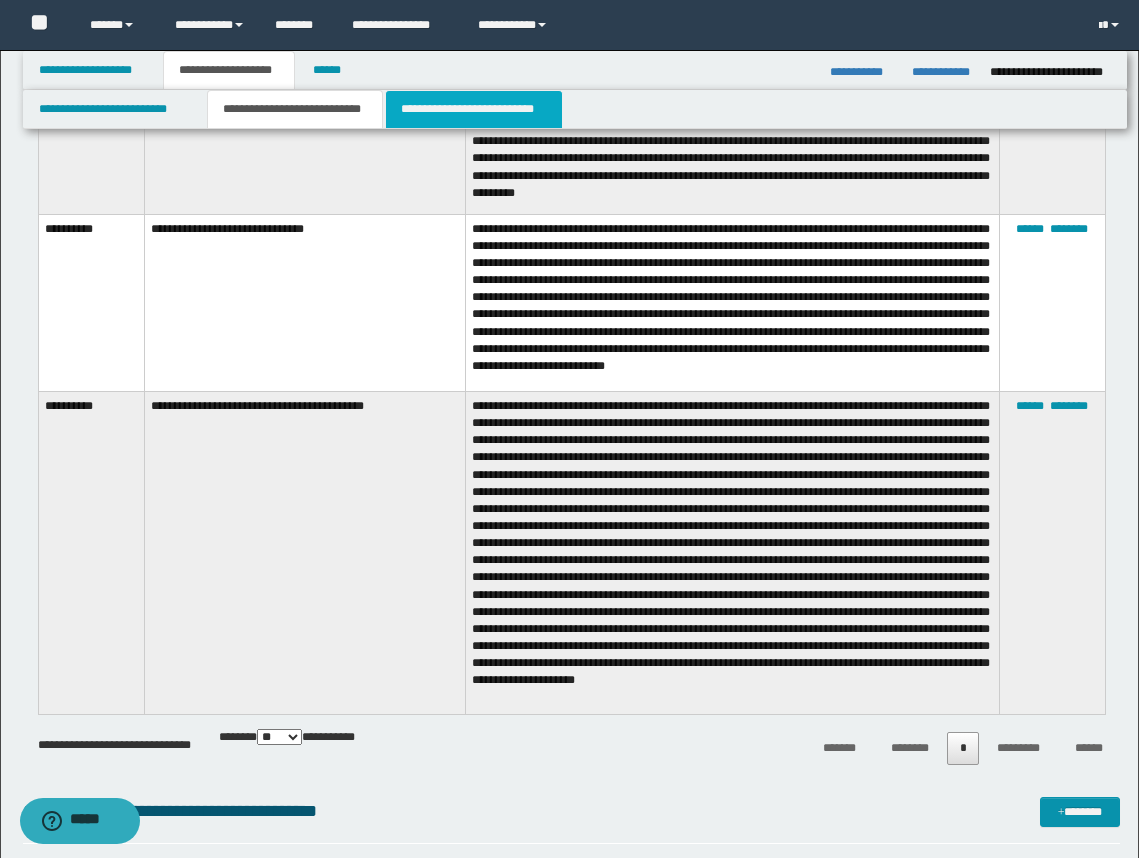 click on "**********" at bounding box center (474, 109) 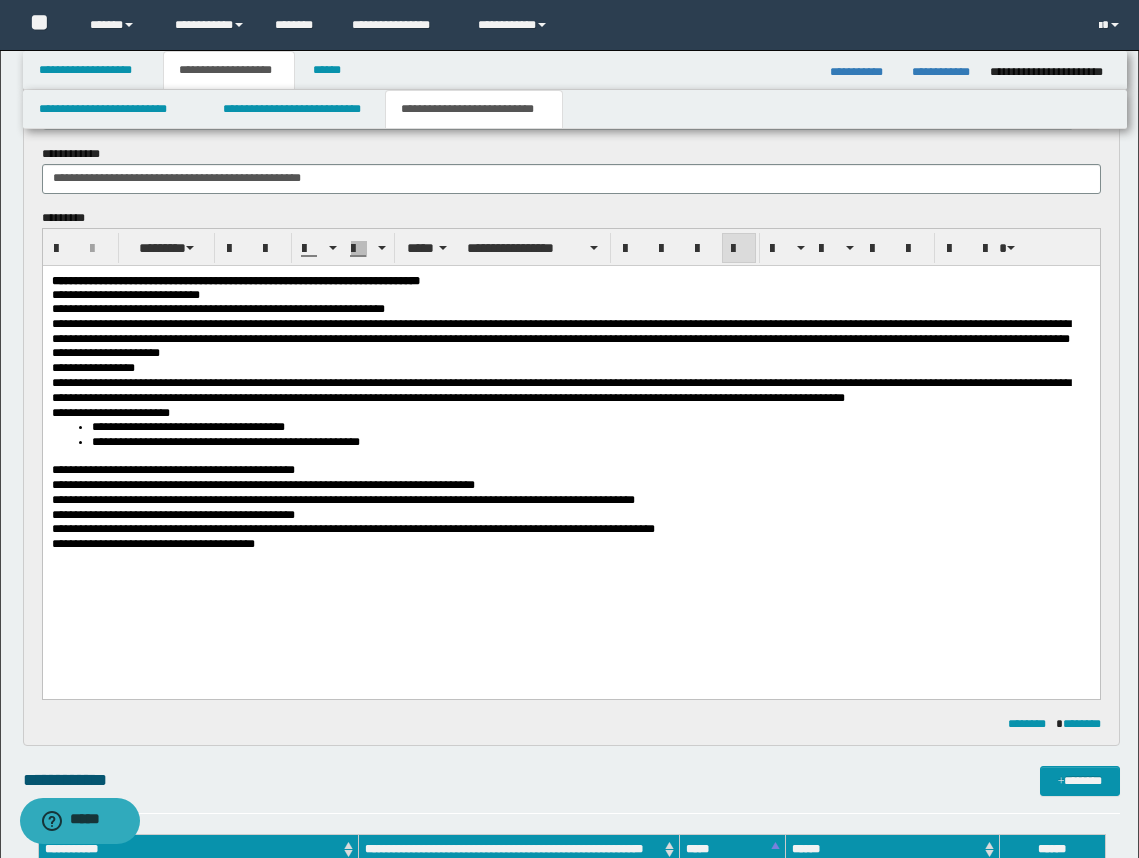 scroll, scrollTop: 1000, scrollLeft: 0, axis: vertical 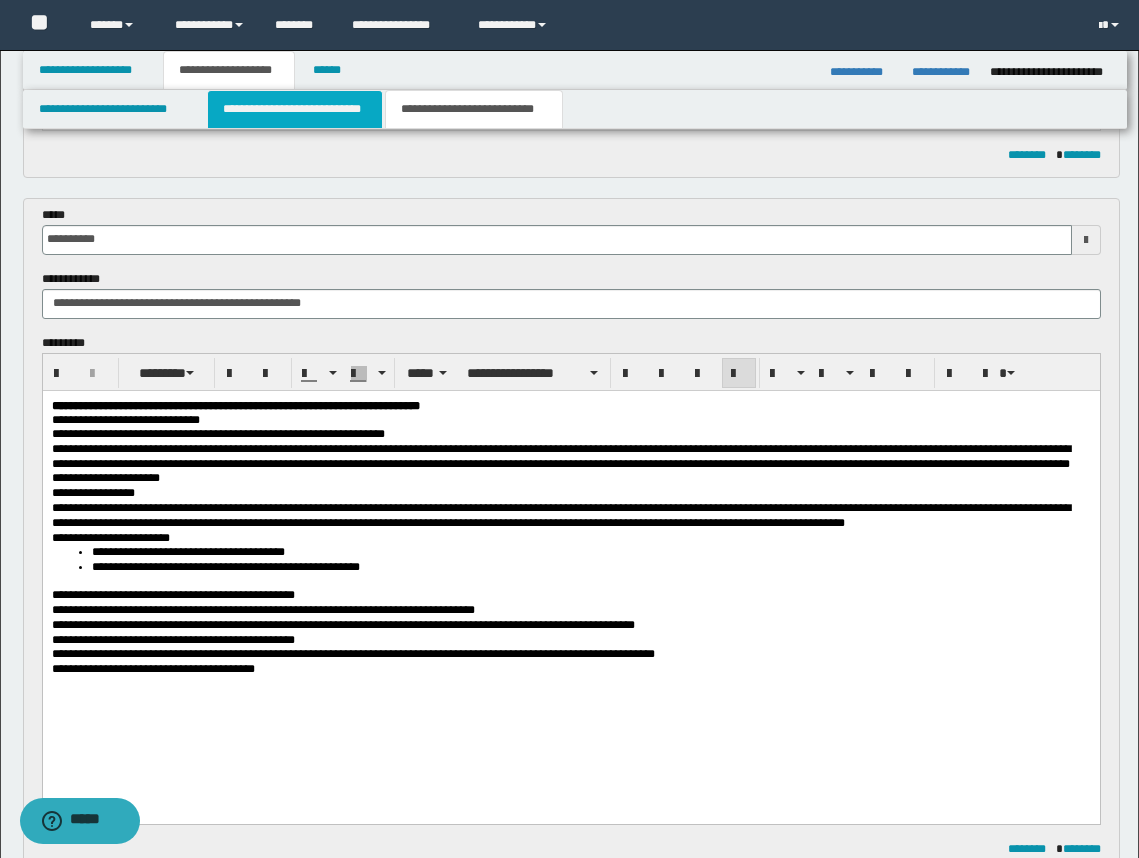 click on "**********" at bounding box center (295, 109) 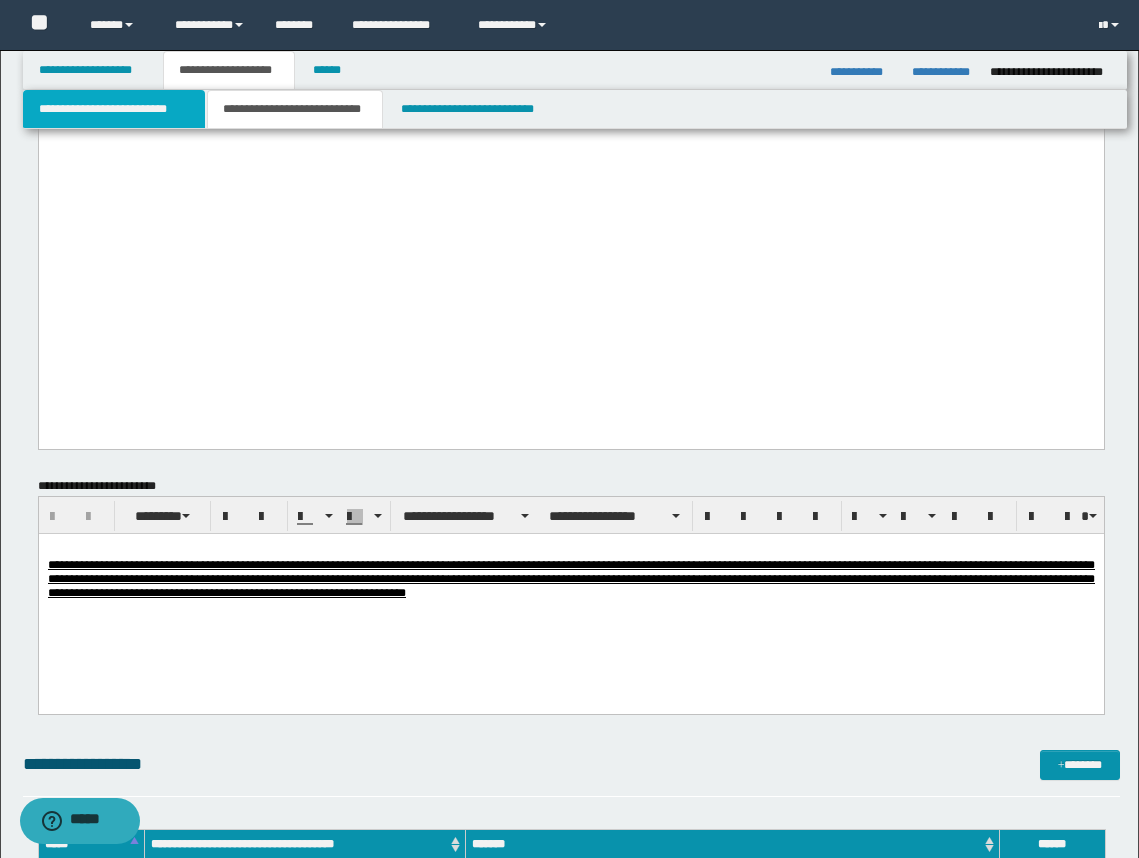 drag, startPoint x: 163, startPoint y: 113, endPoint x: 213, endPoint y: 123, distance: 50.990196 